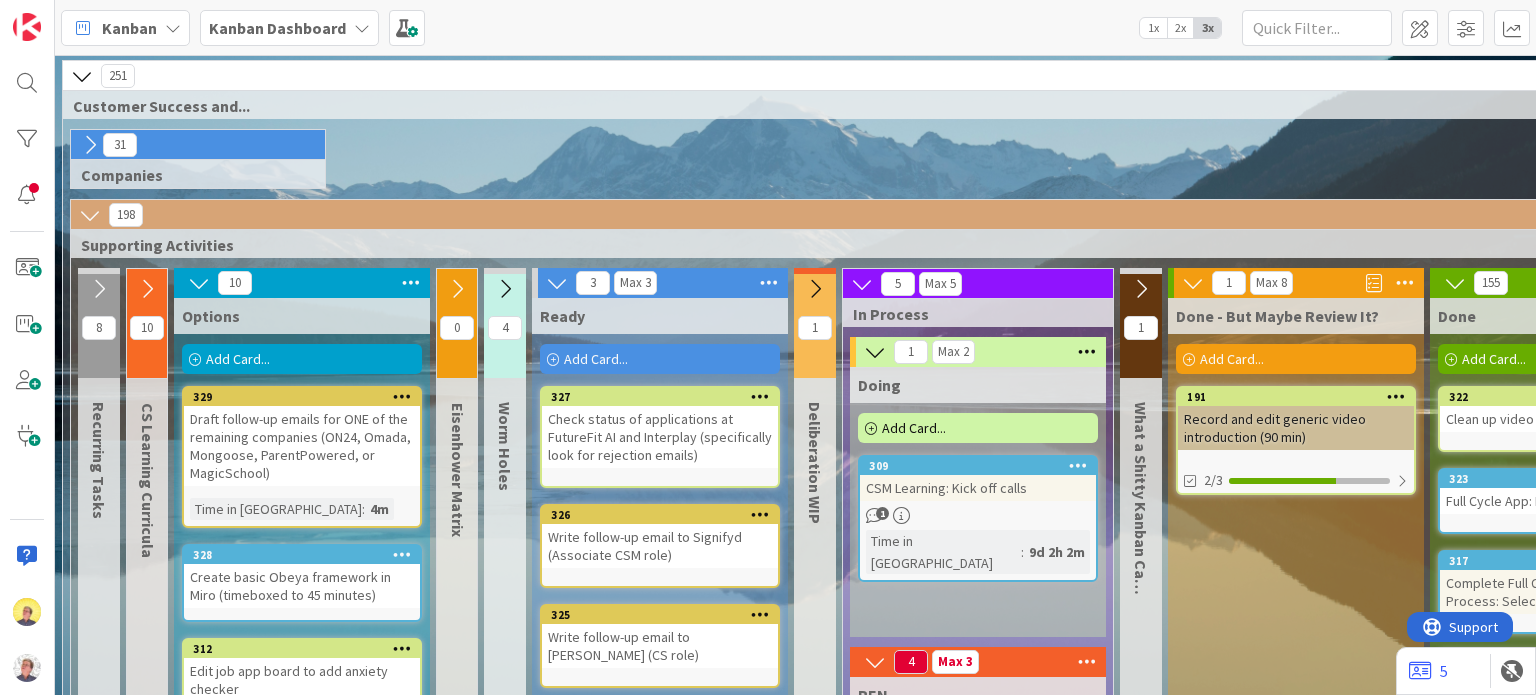 scroll, scrollTop: 0, scrollLeft: 0, axis: both 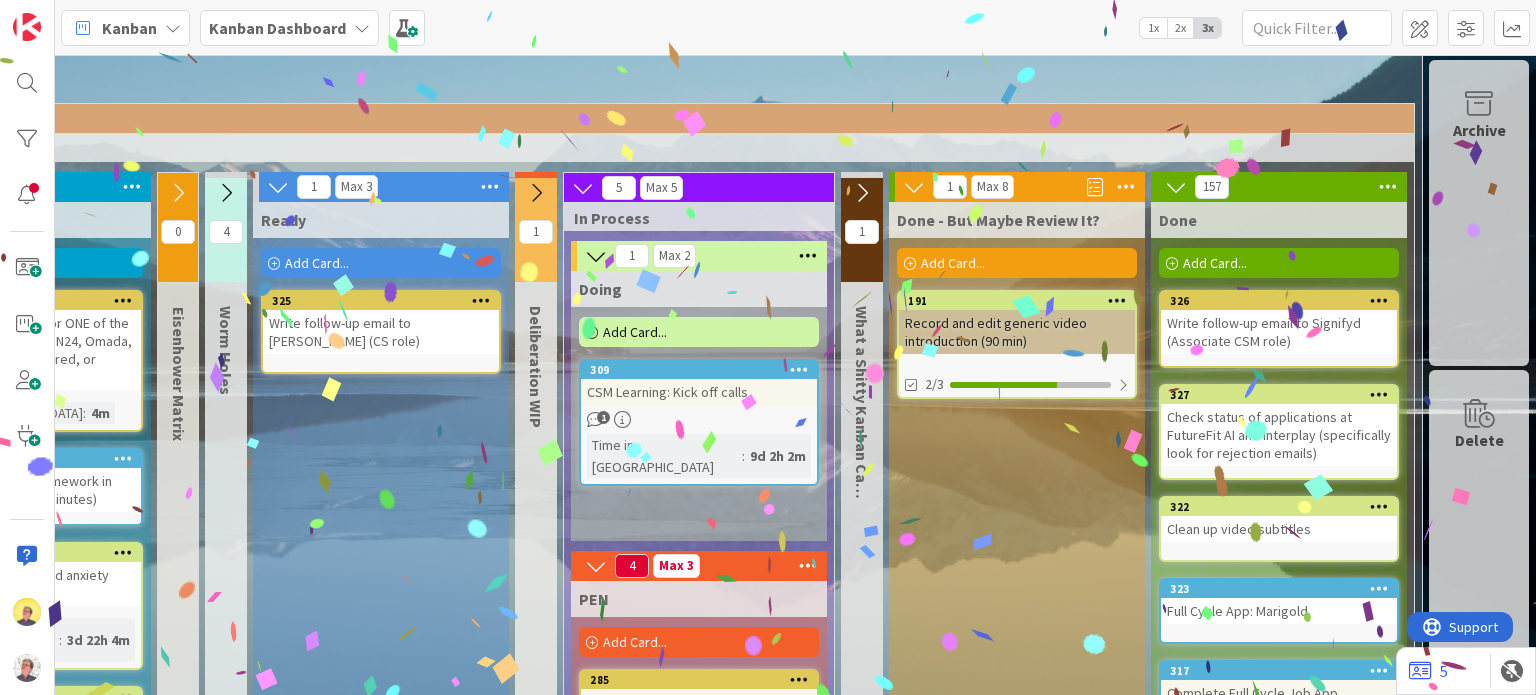 click on "Write follow-up email to [PERSON_NAME] (CS role)" at bounding box center (381, 332) 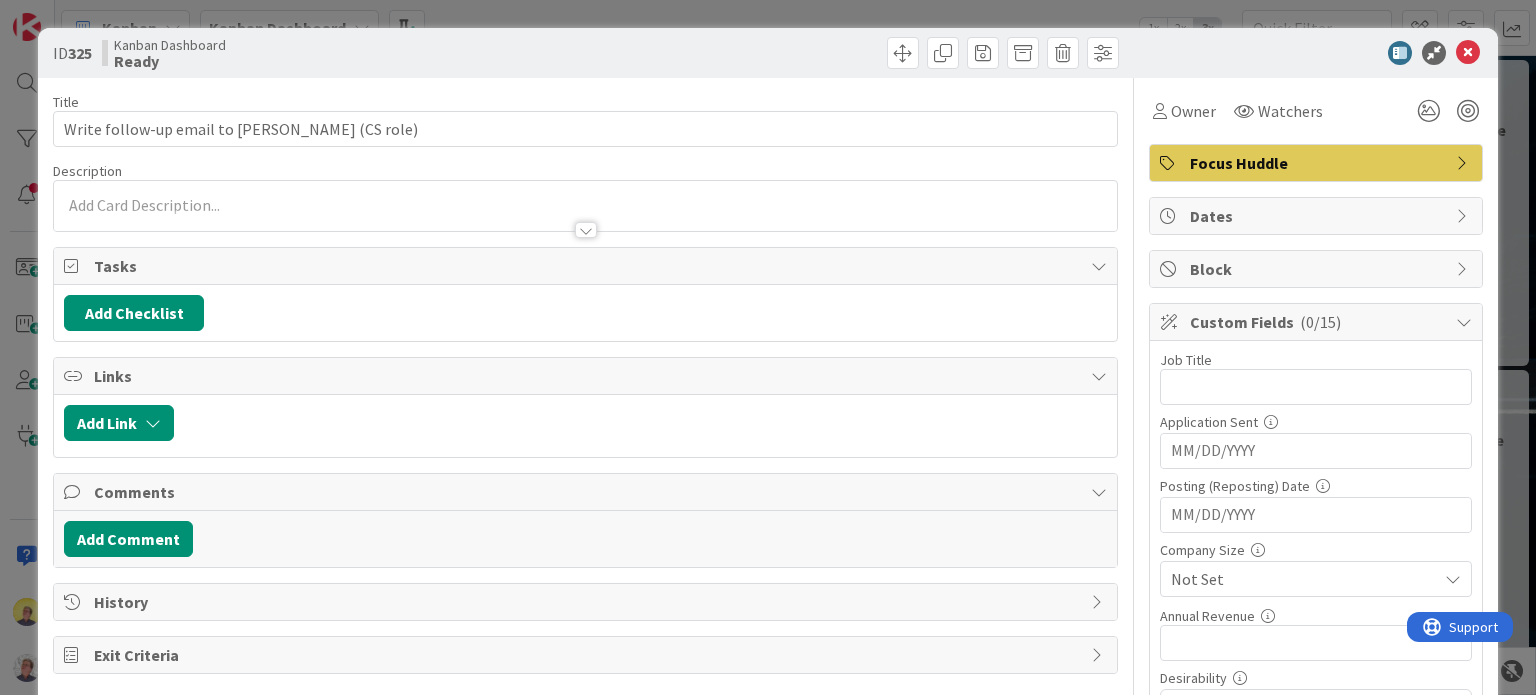 scroll, scrollTop: 0, scrollLeft: 0, axis: both 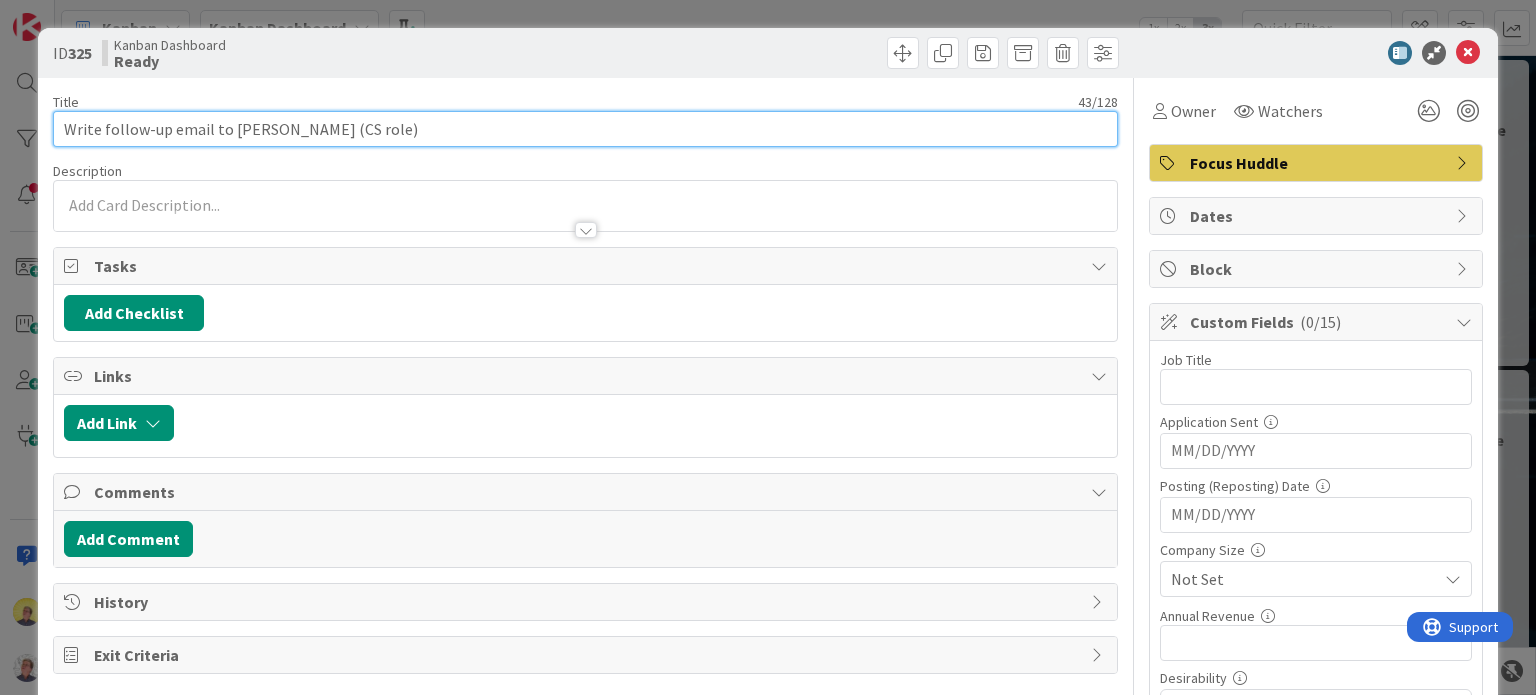 click on "Write follow-up email to [PERSON_NAME] (CS role)" at bounding box center [585, 129] 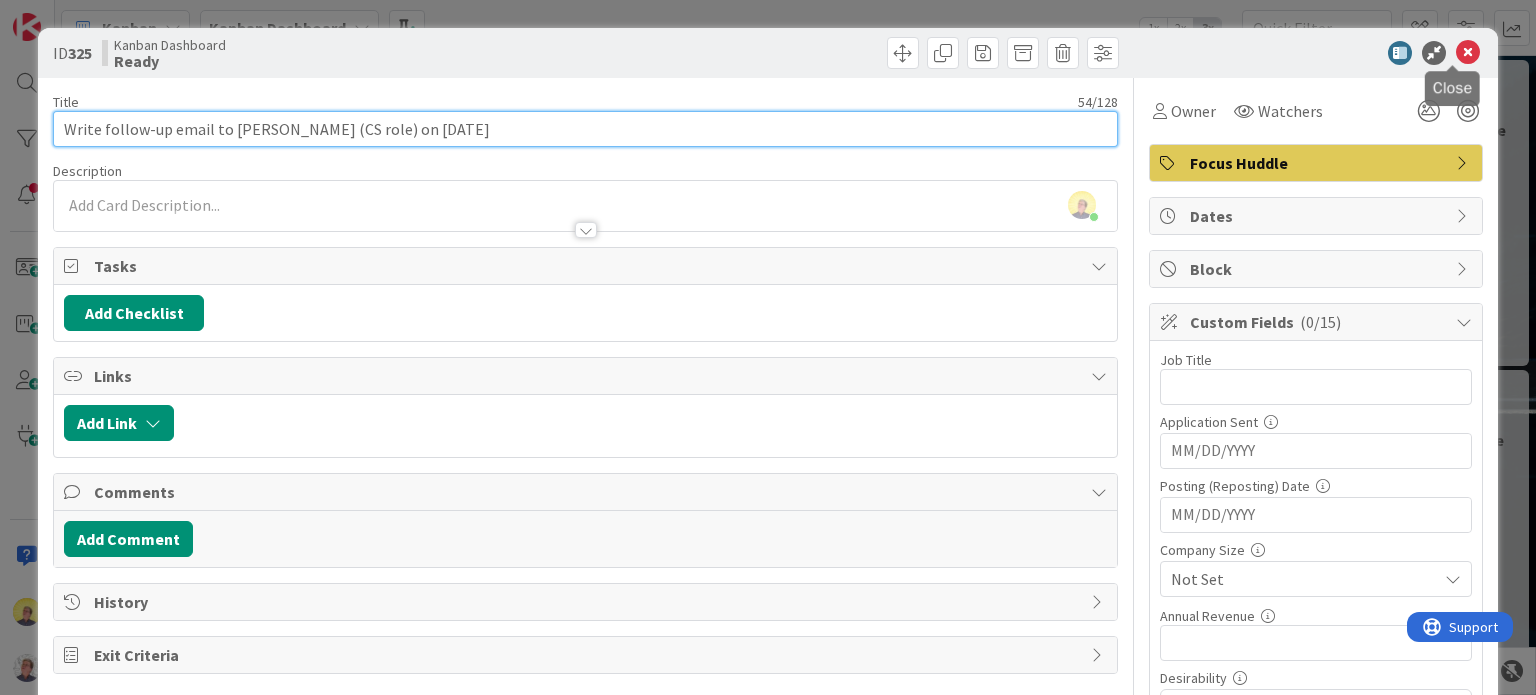 type on "Write follow-up email to [PERSON_NAME] (CS role) on [DATE]" 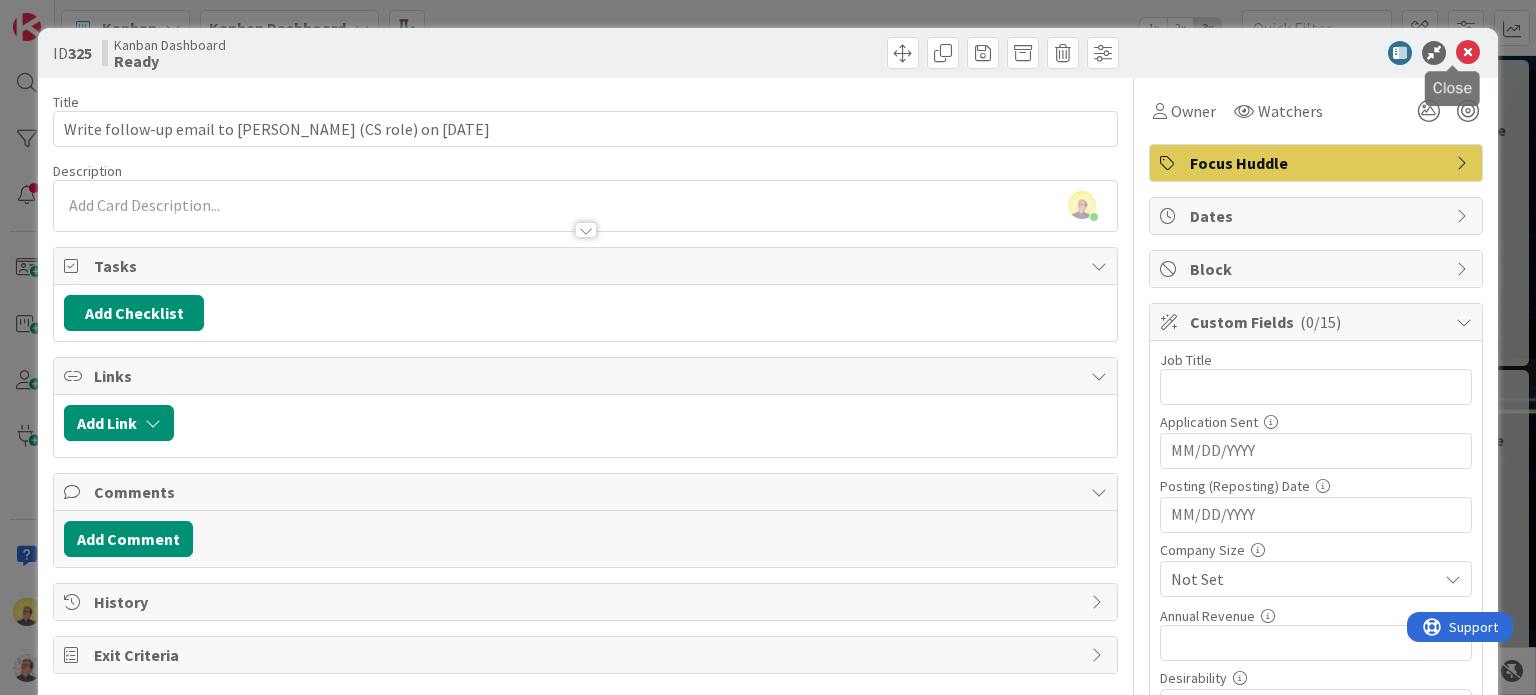 click at bounding box center [1468, 53] 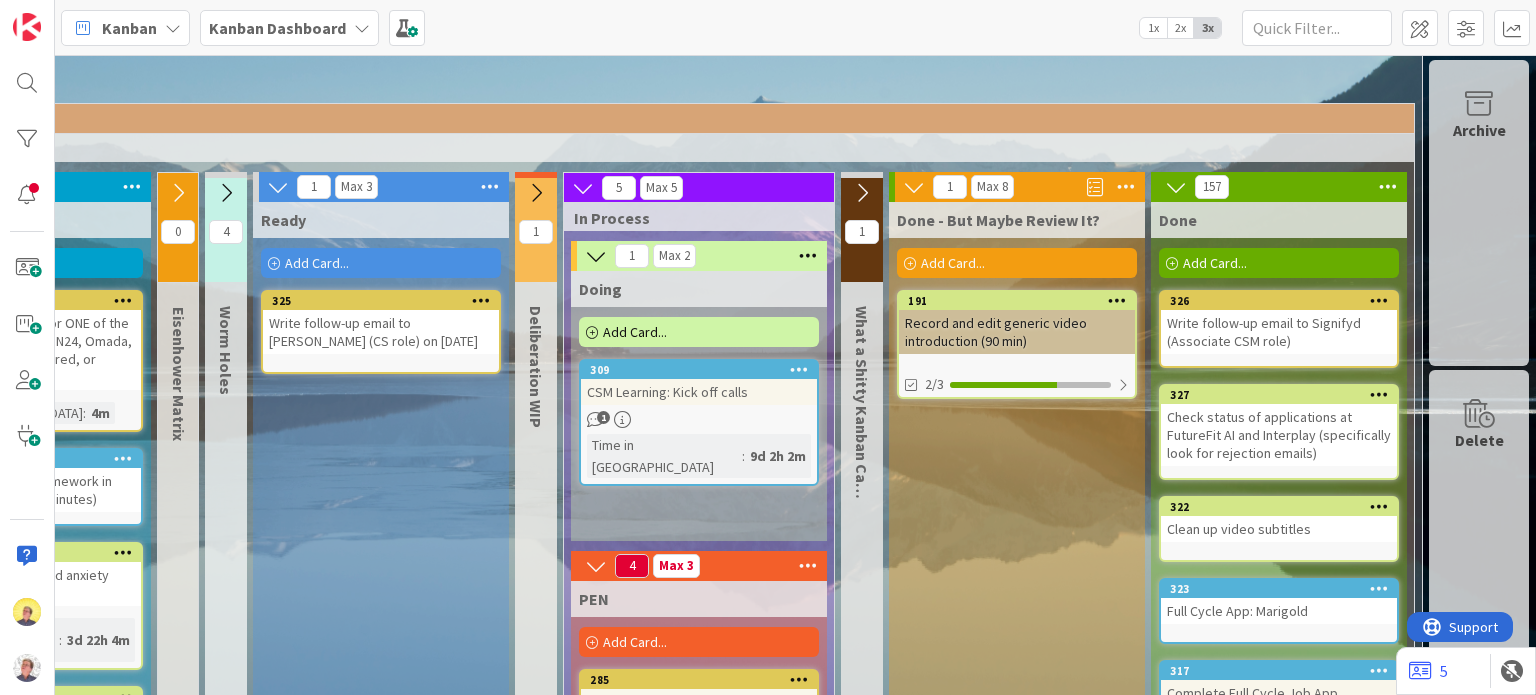 scroll, scrollTop: 0, scrollLeft: 0, axis: both 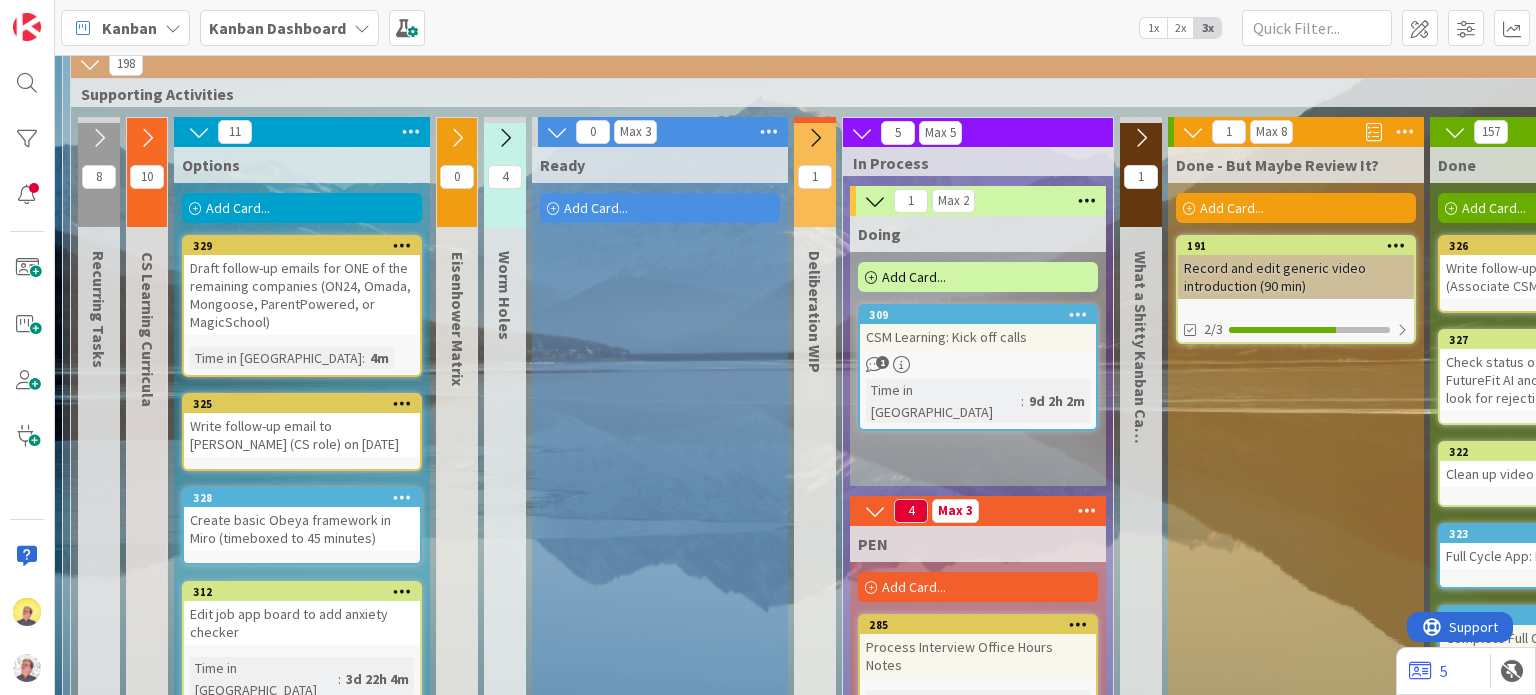click on "Add Card..." at bounding box center (660, 208) 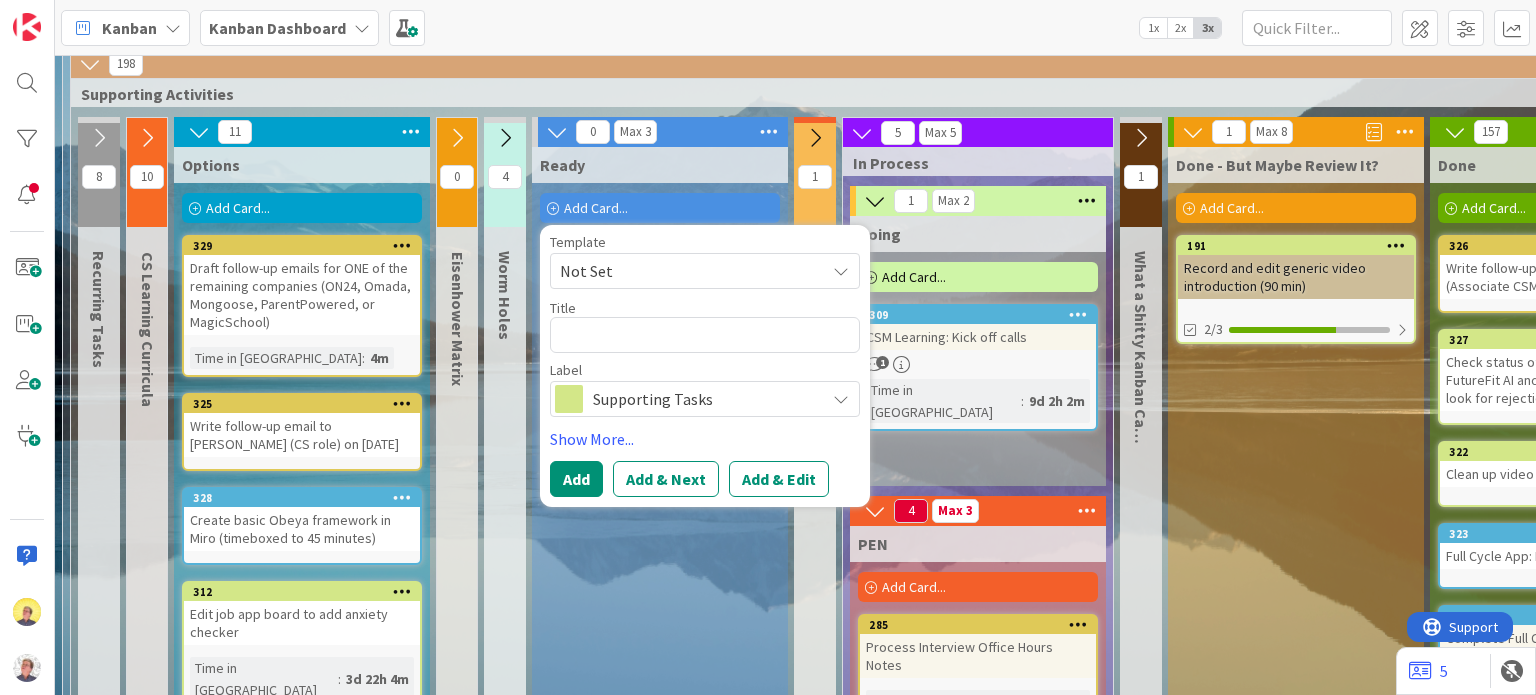 type on "x" 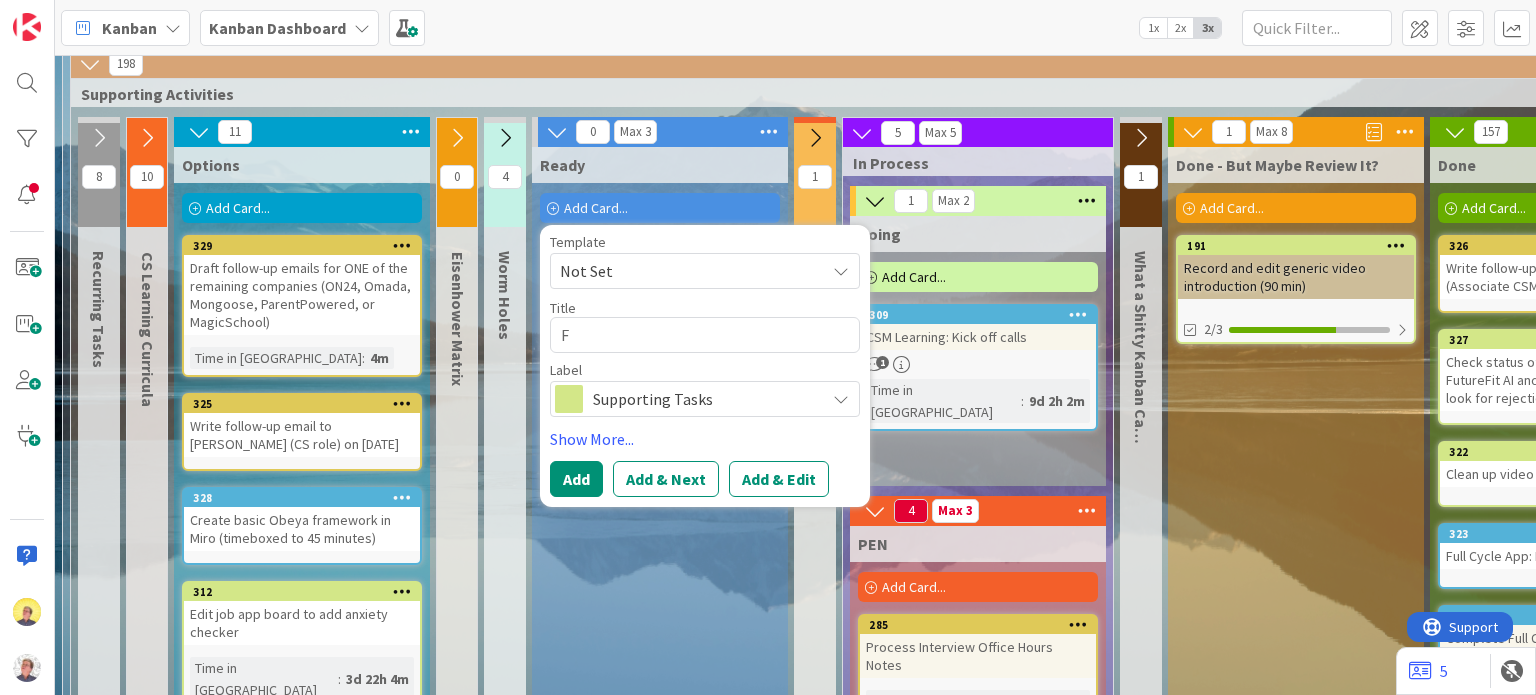 type on "x" 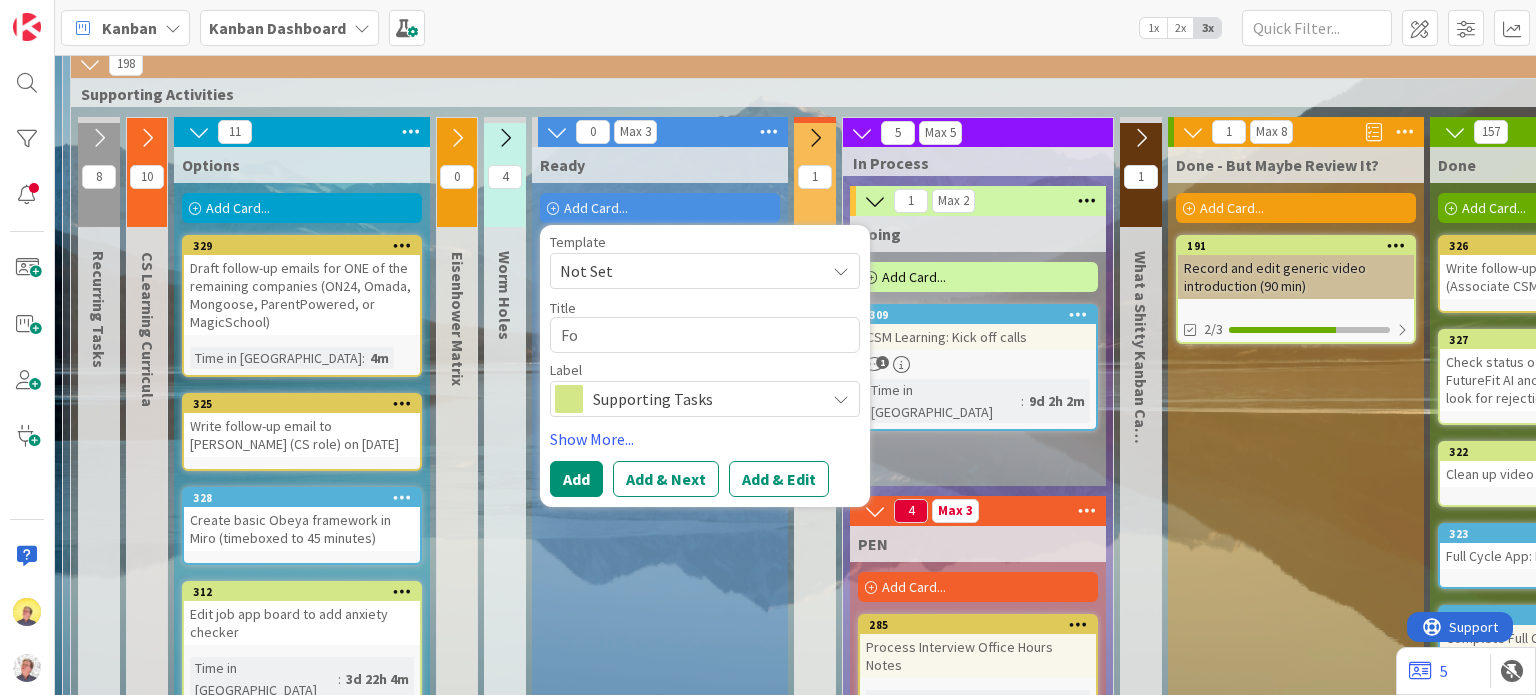 type on "x" 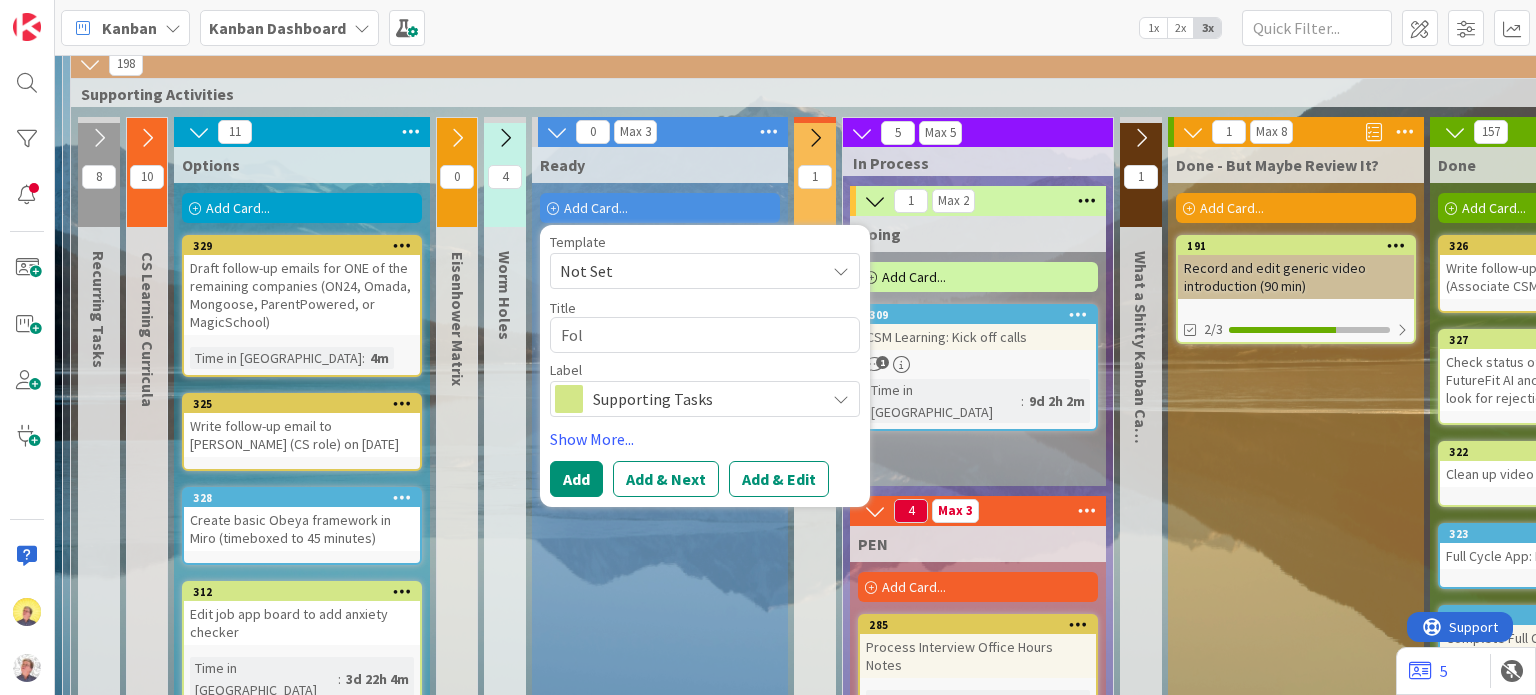 type on "x" 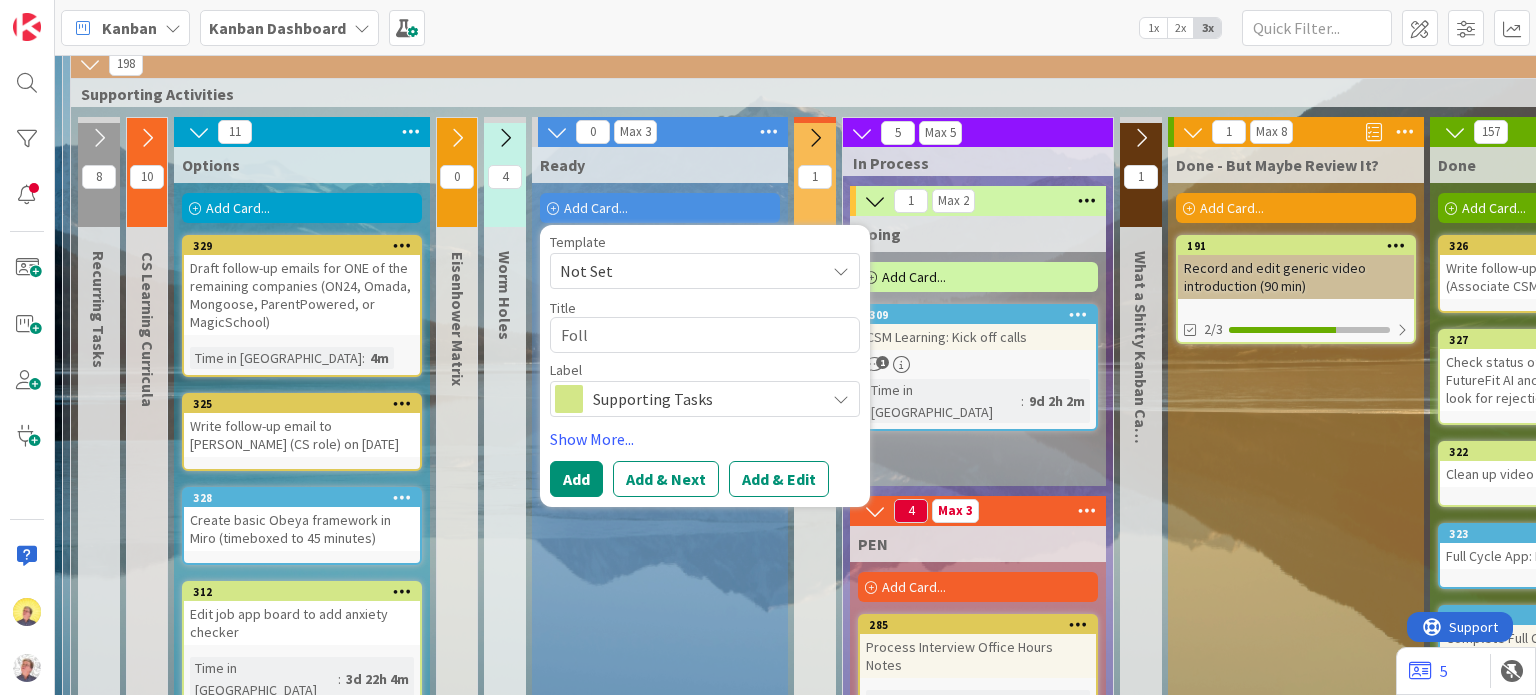 type on "x" 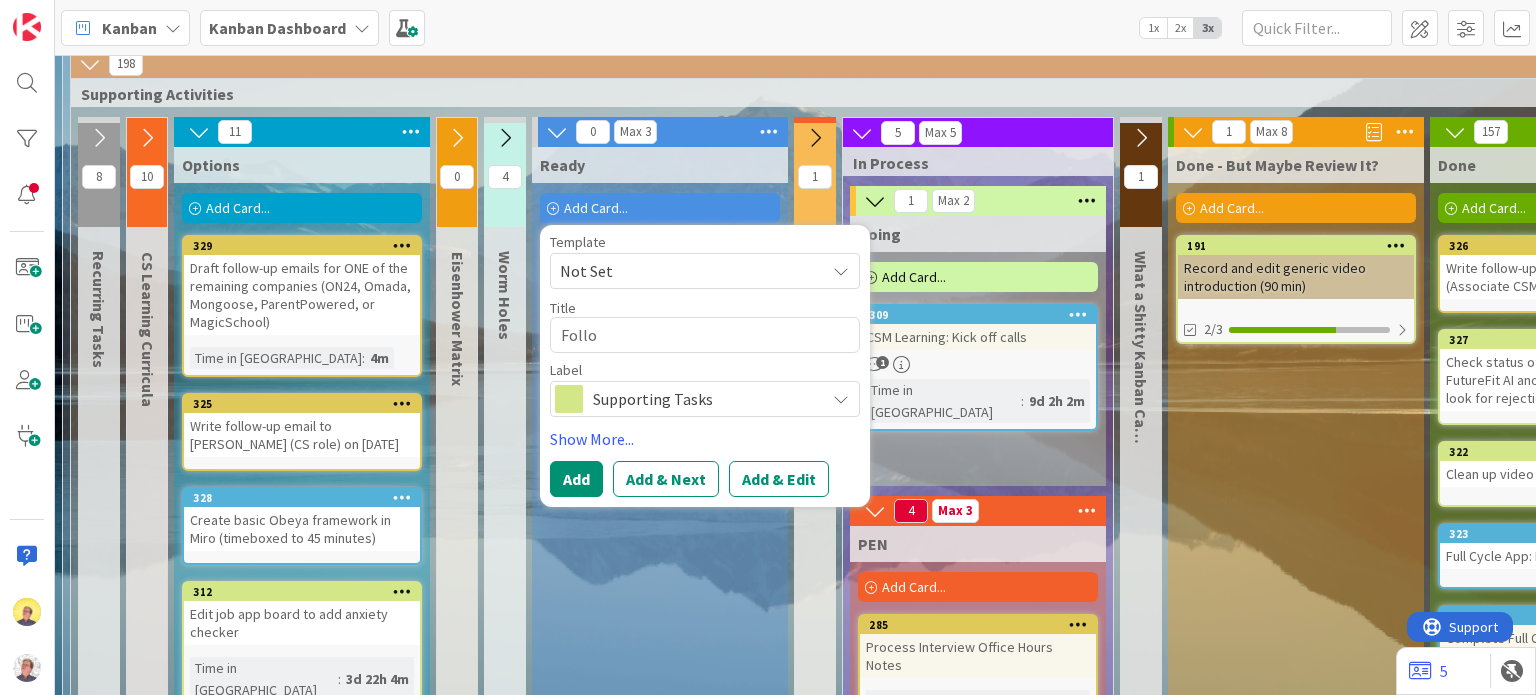 type on "x" 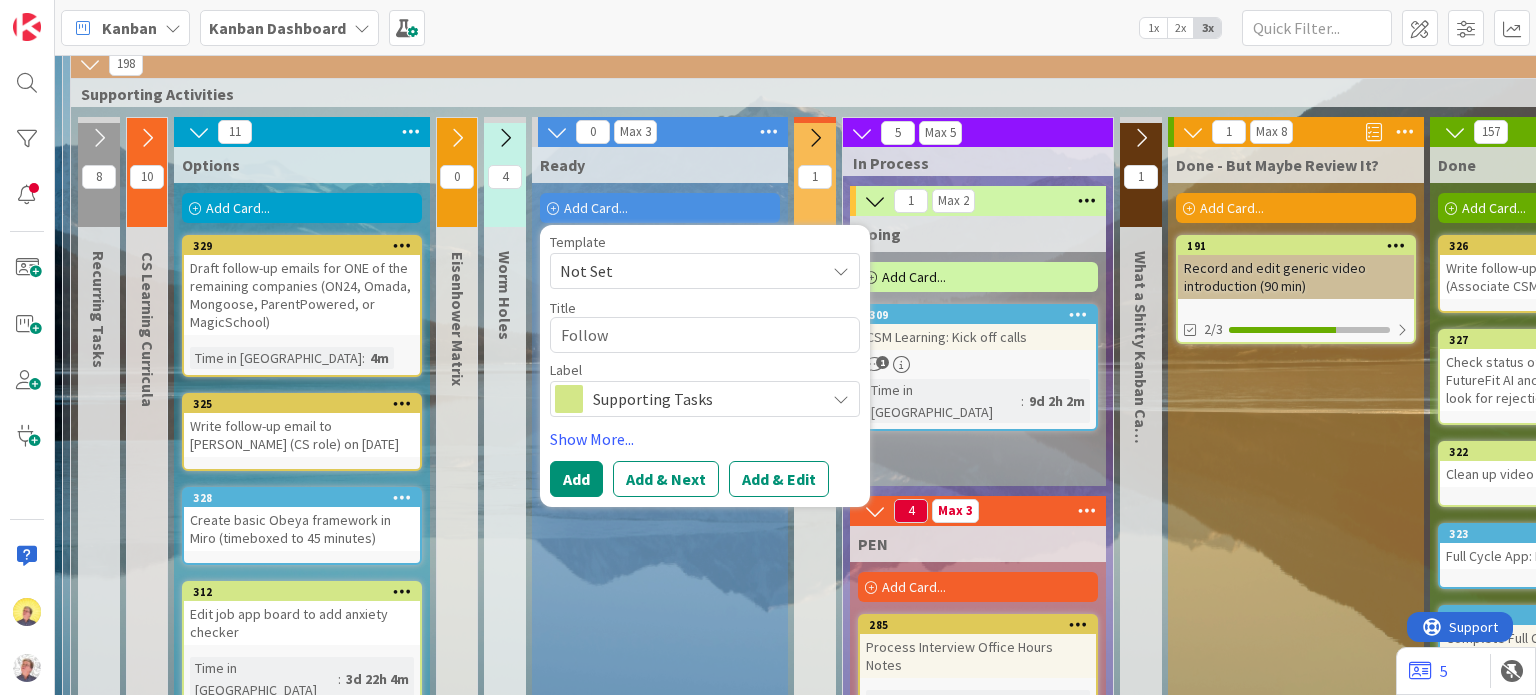 type on "x" 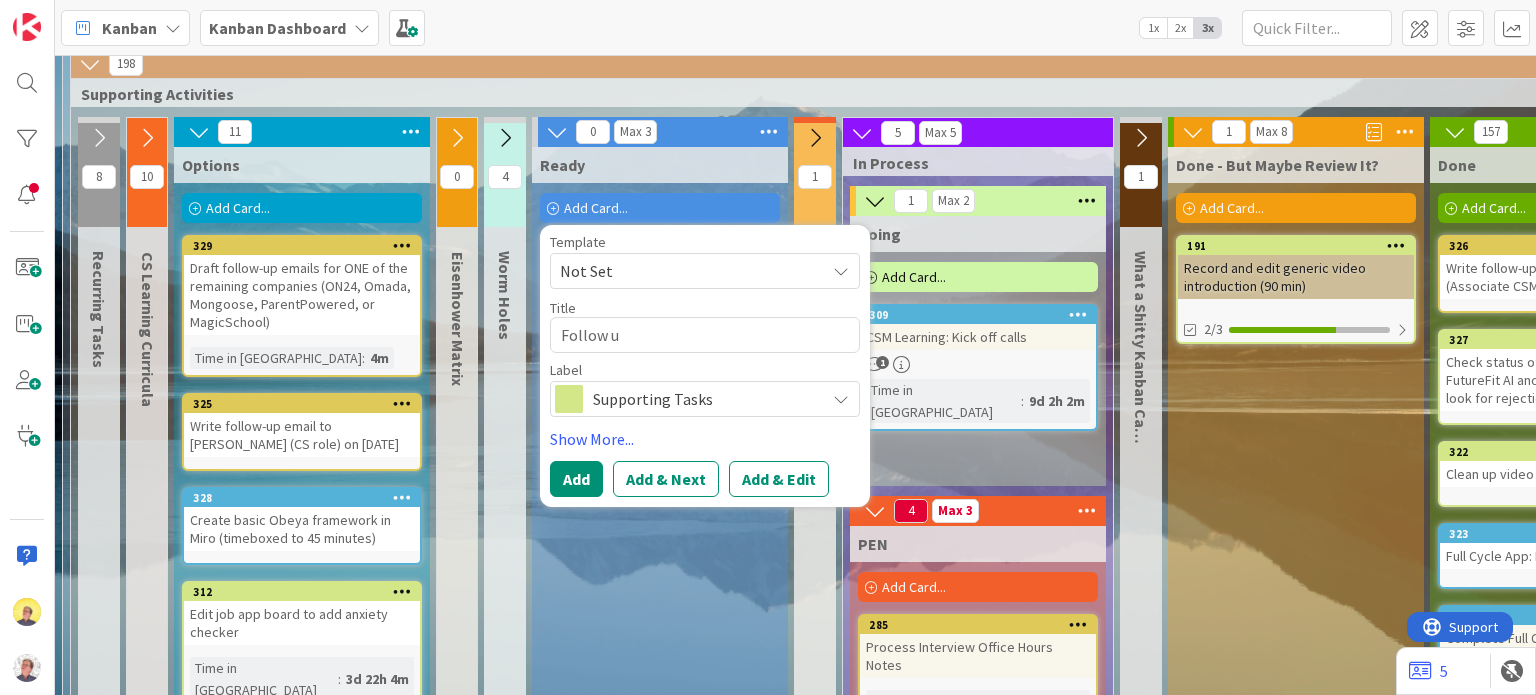 type on "x" 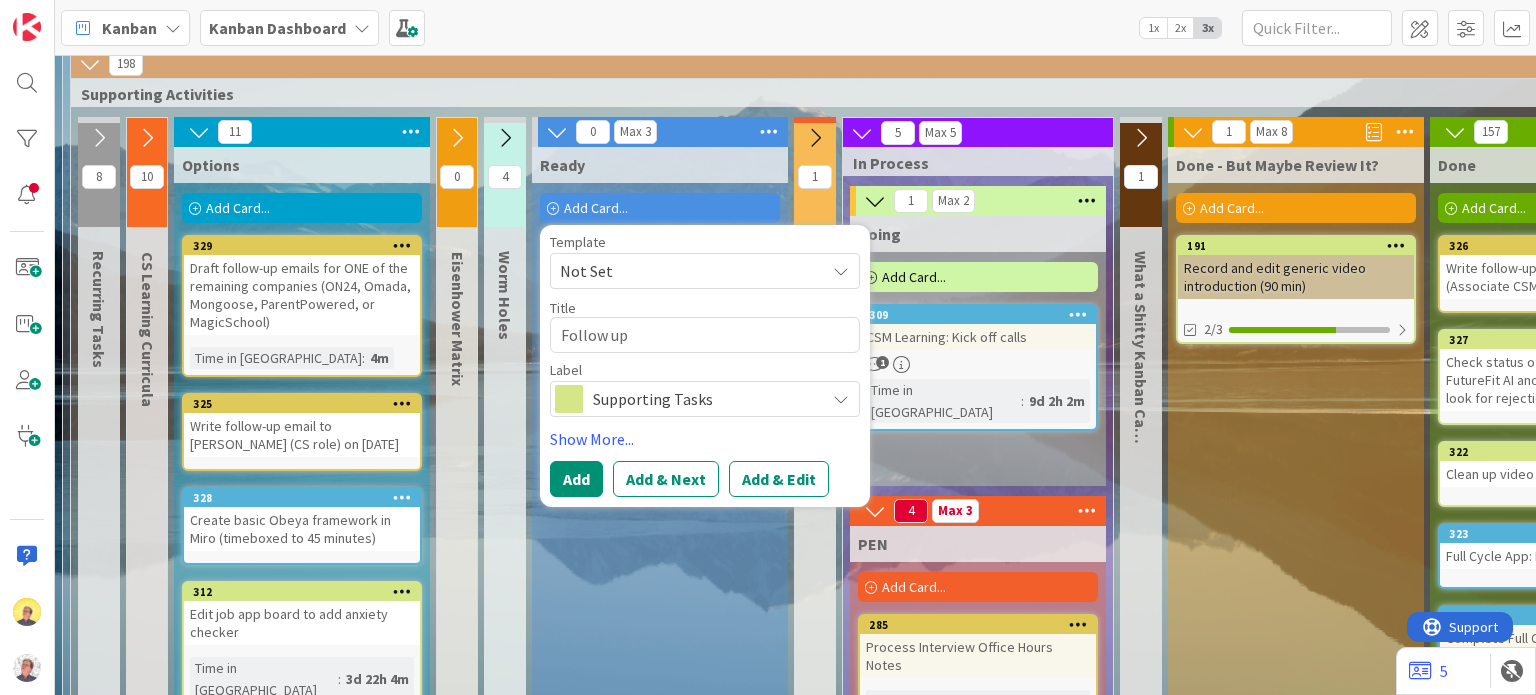 type on "x" 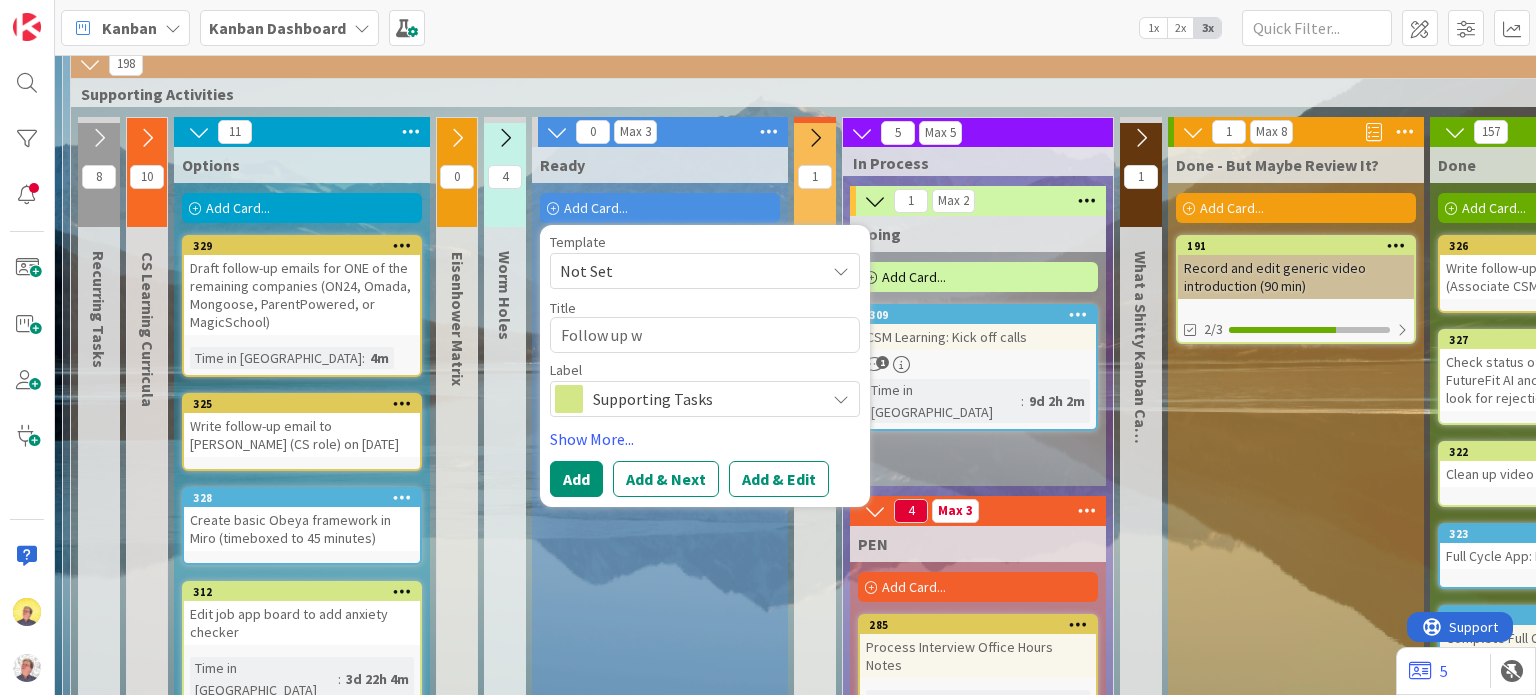 type on "x" 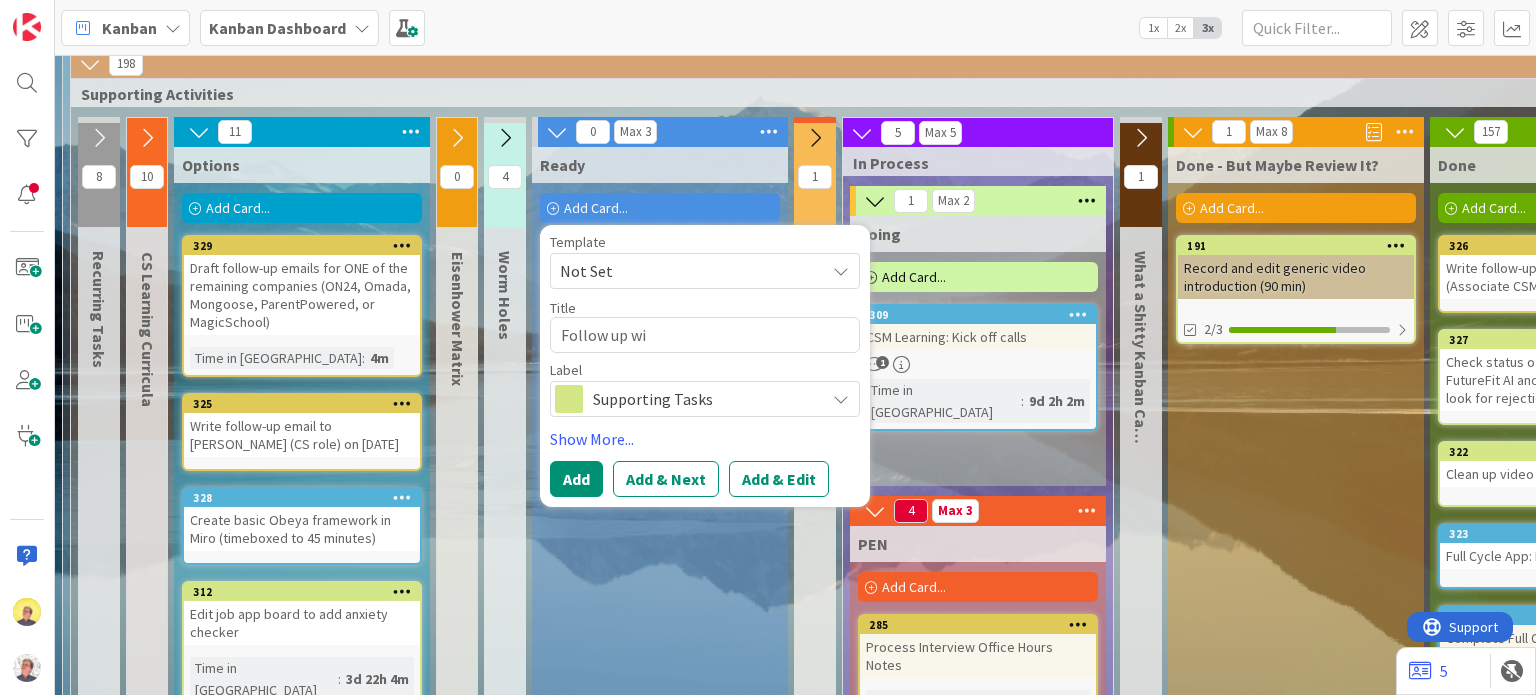type on "x" 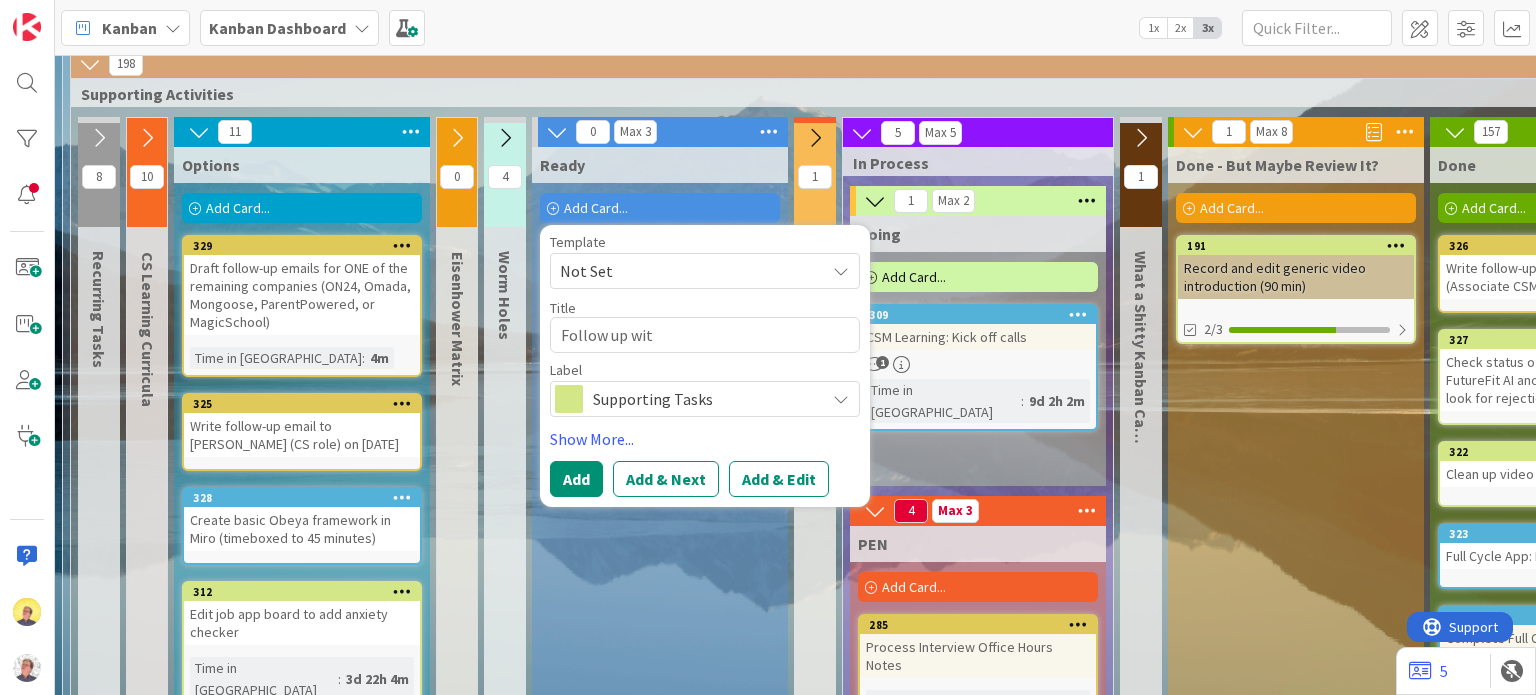 type on "x" 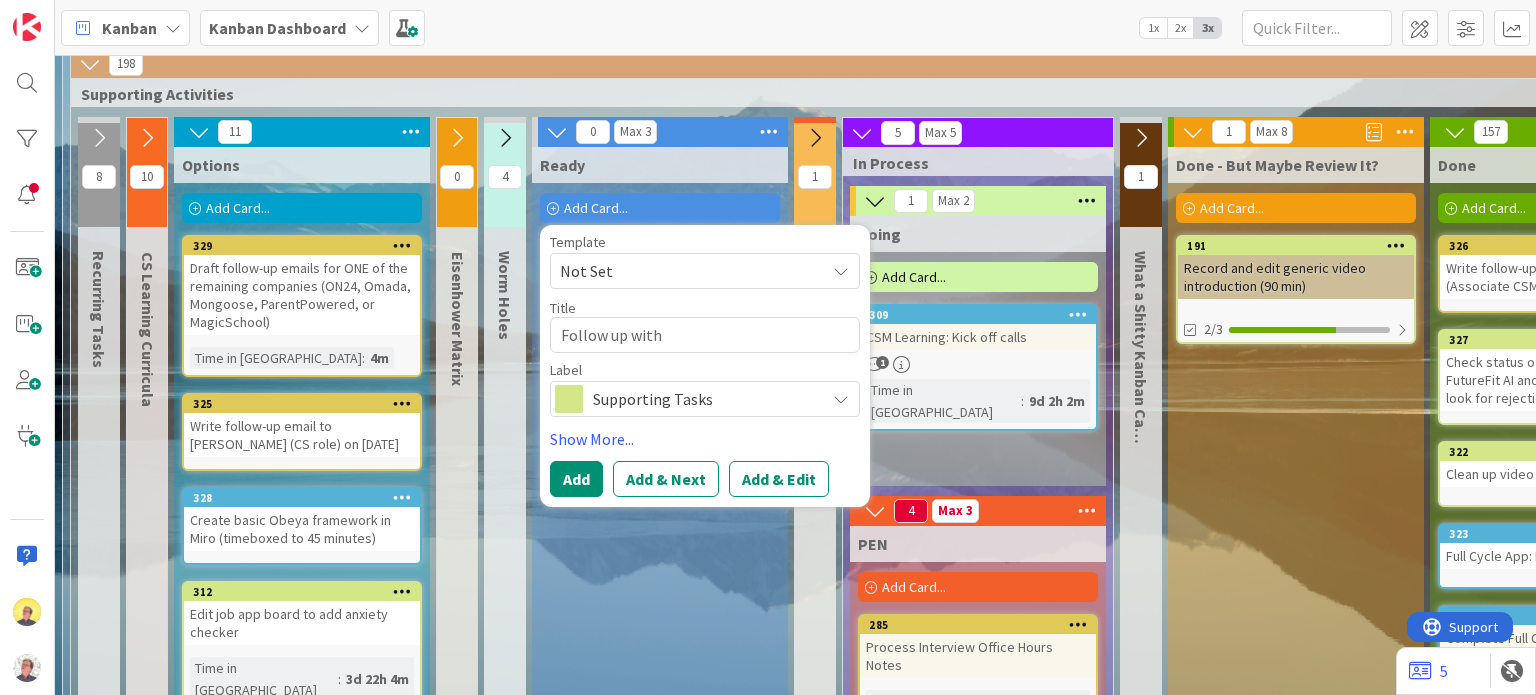 type on "x" 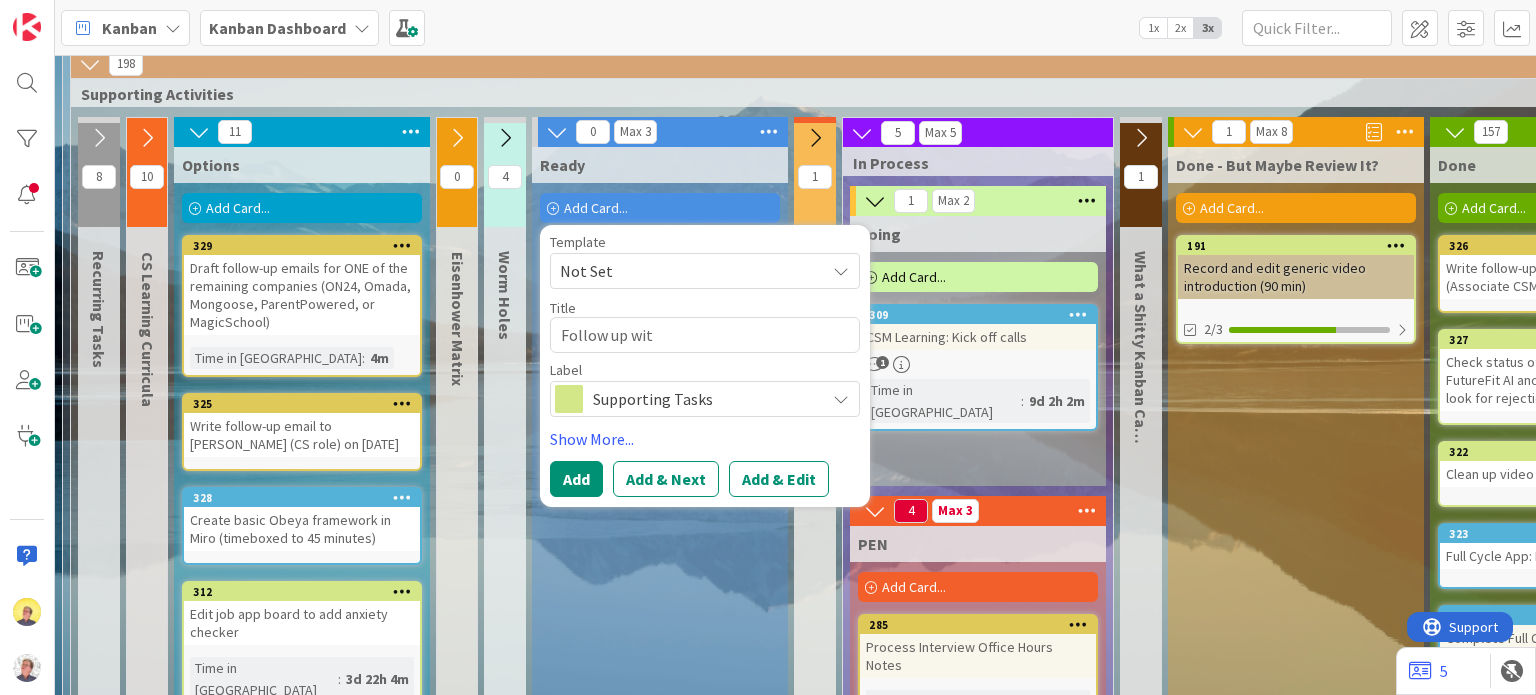 type on "x" 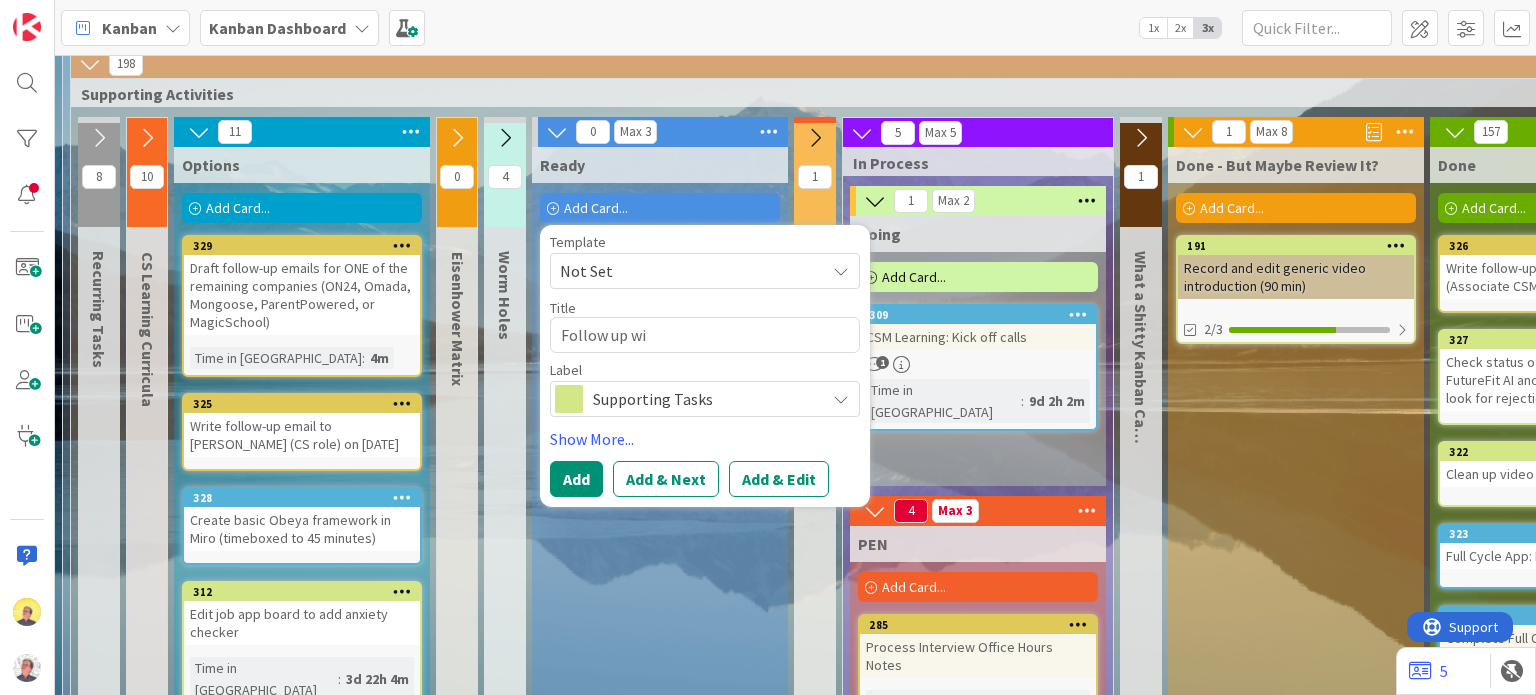 type on "x" 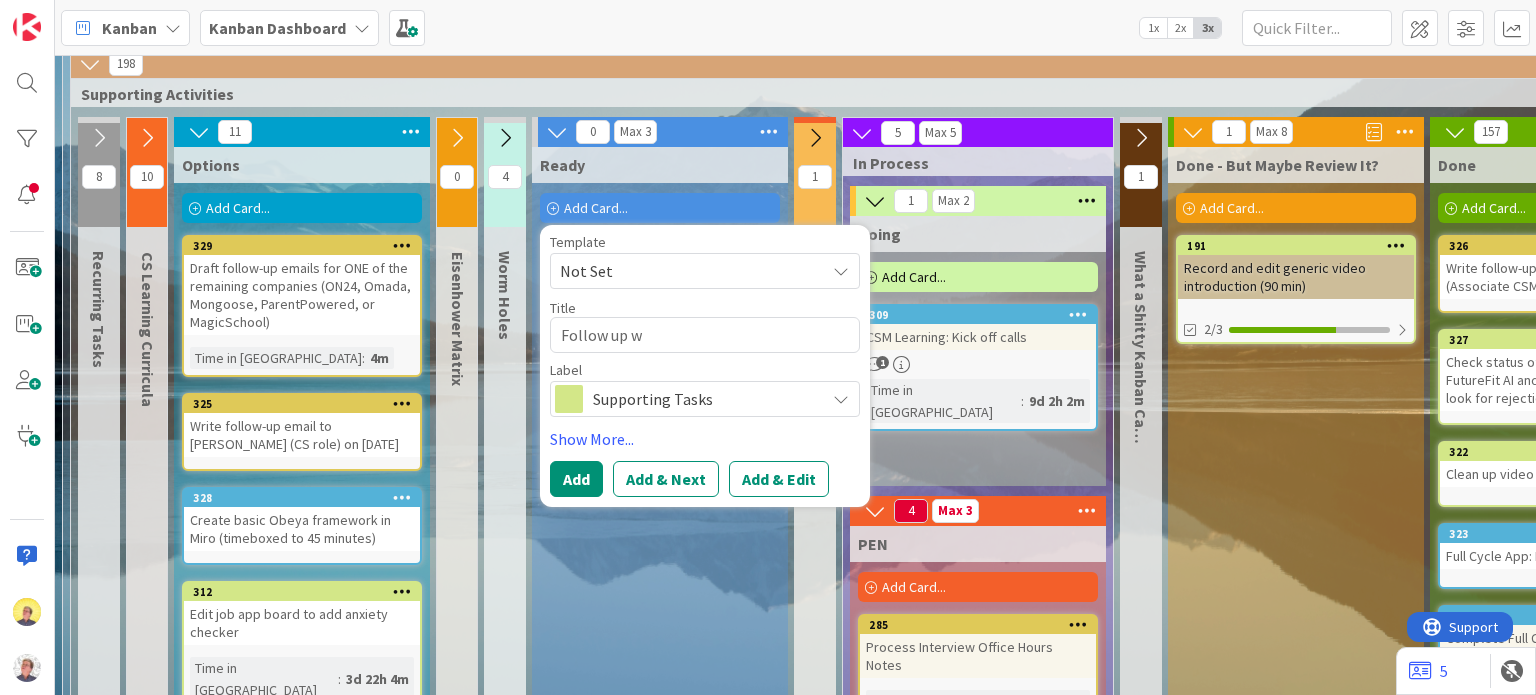 type on "x" 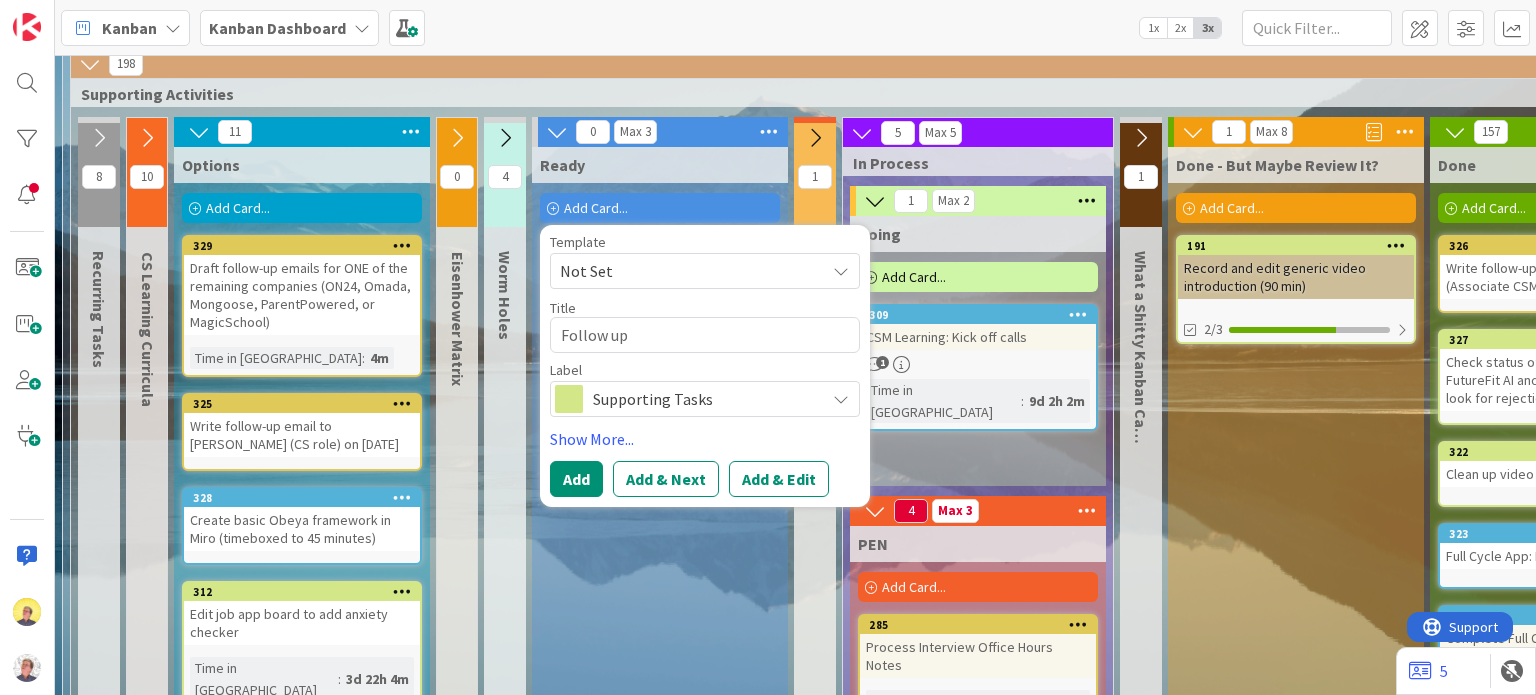 type on "x" 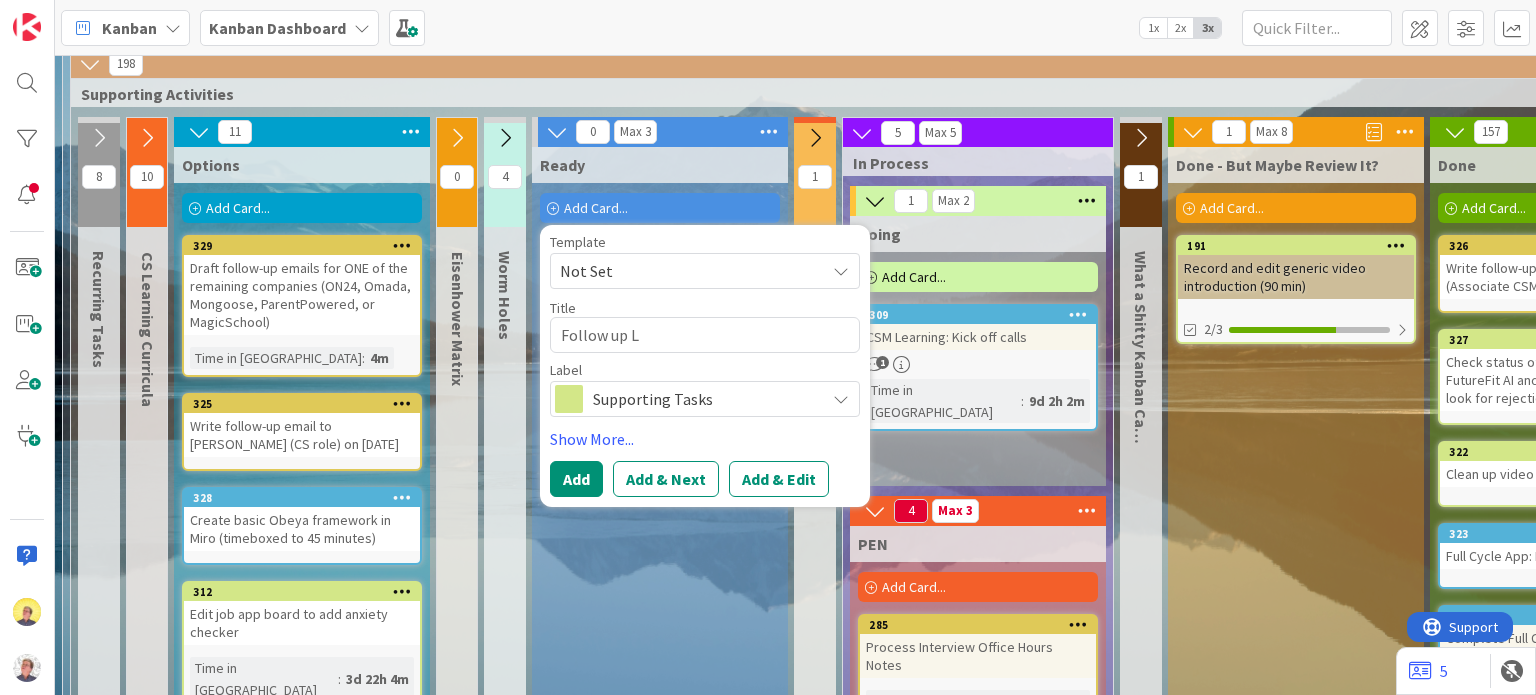 type on "x" 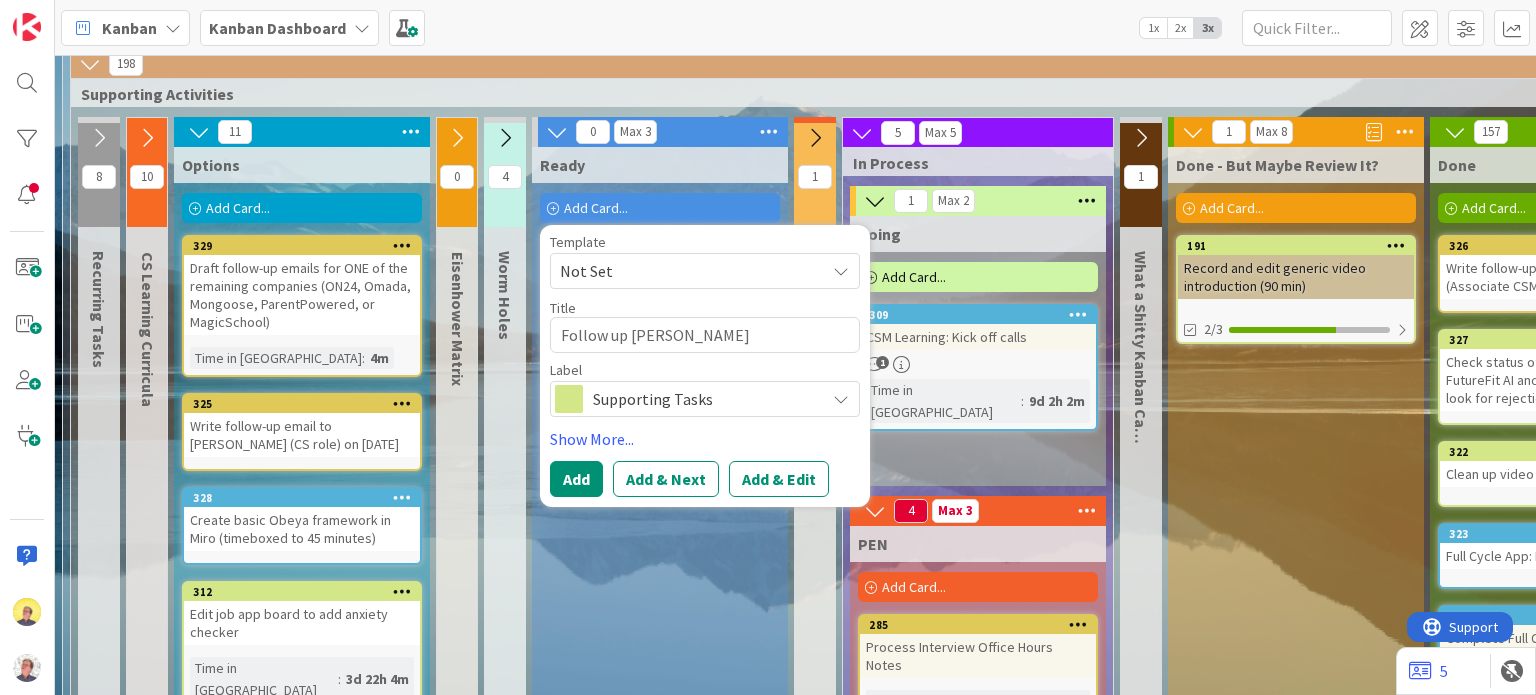 type on "x" 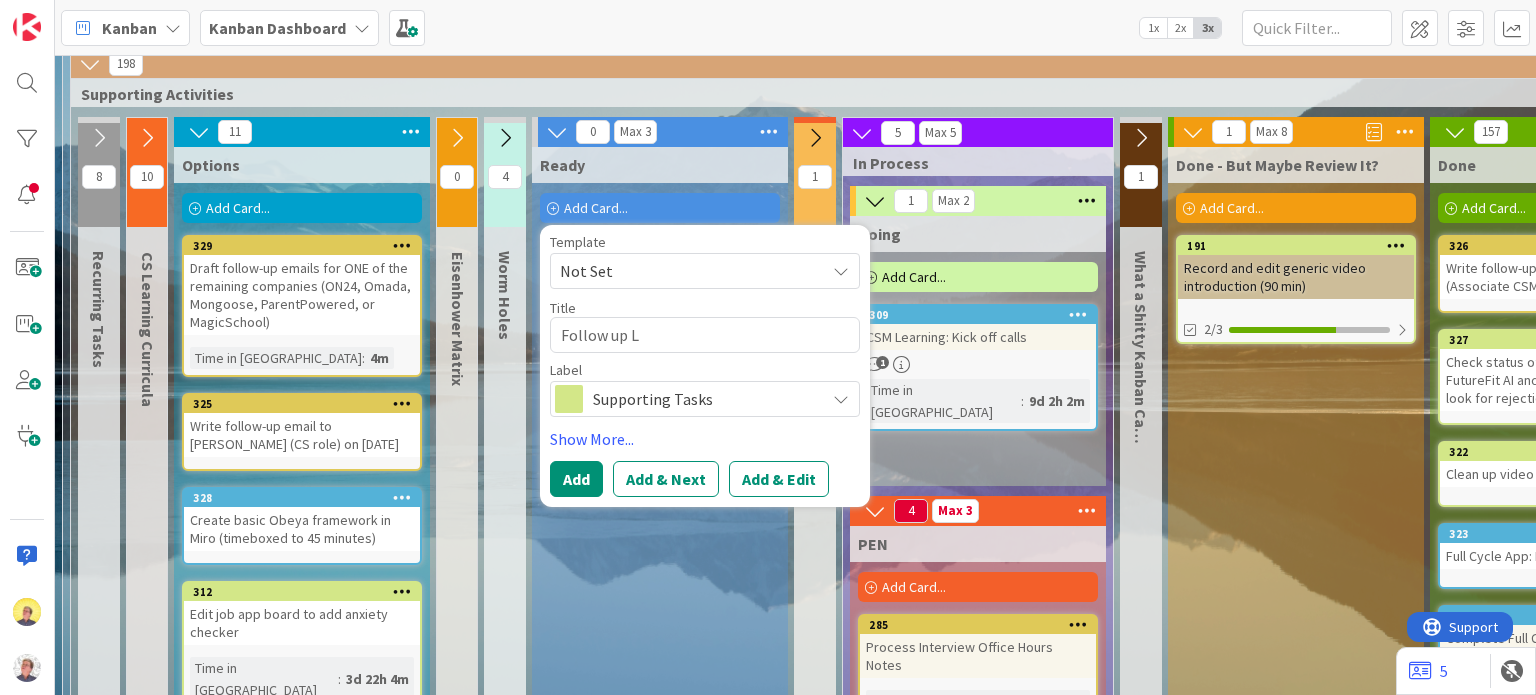 type on "x" 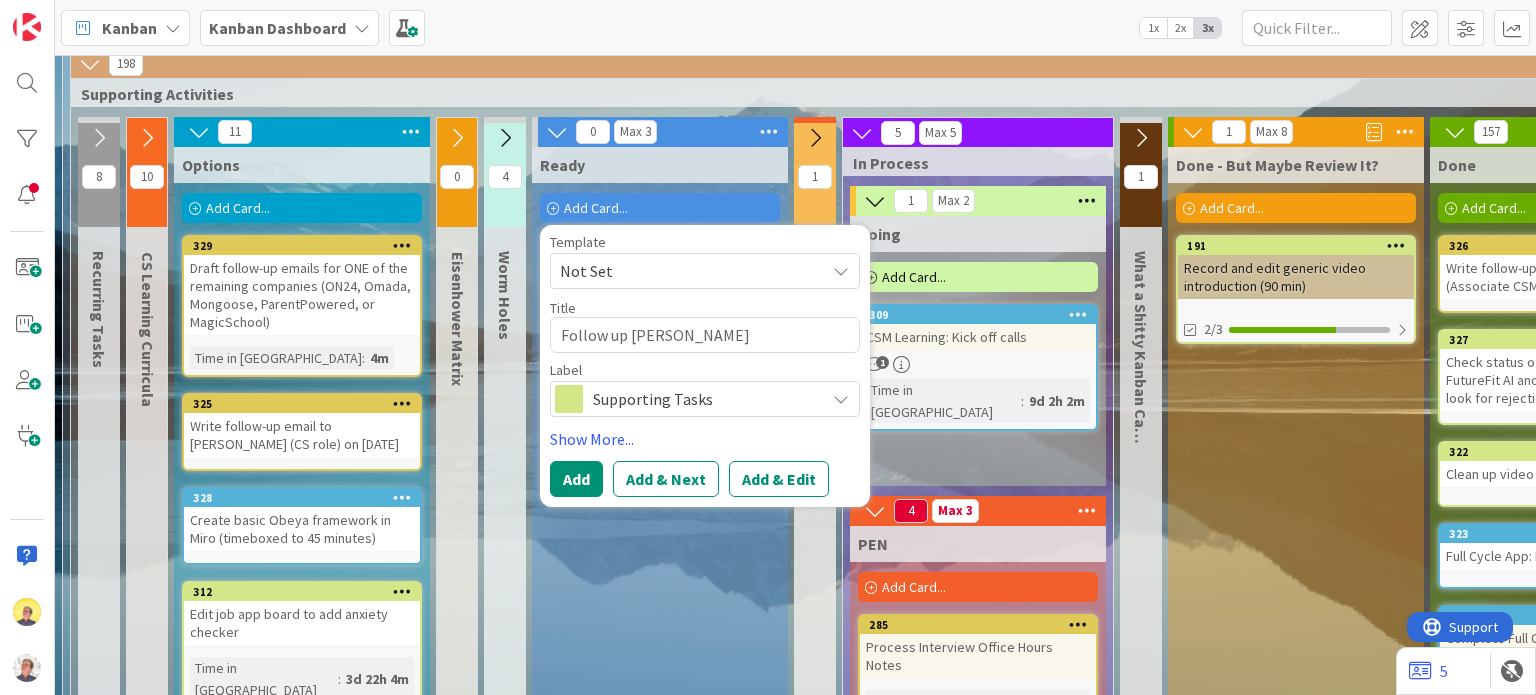 type on "x" 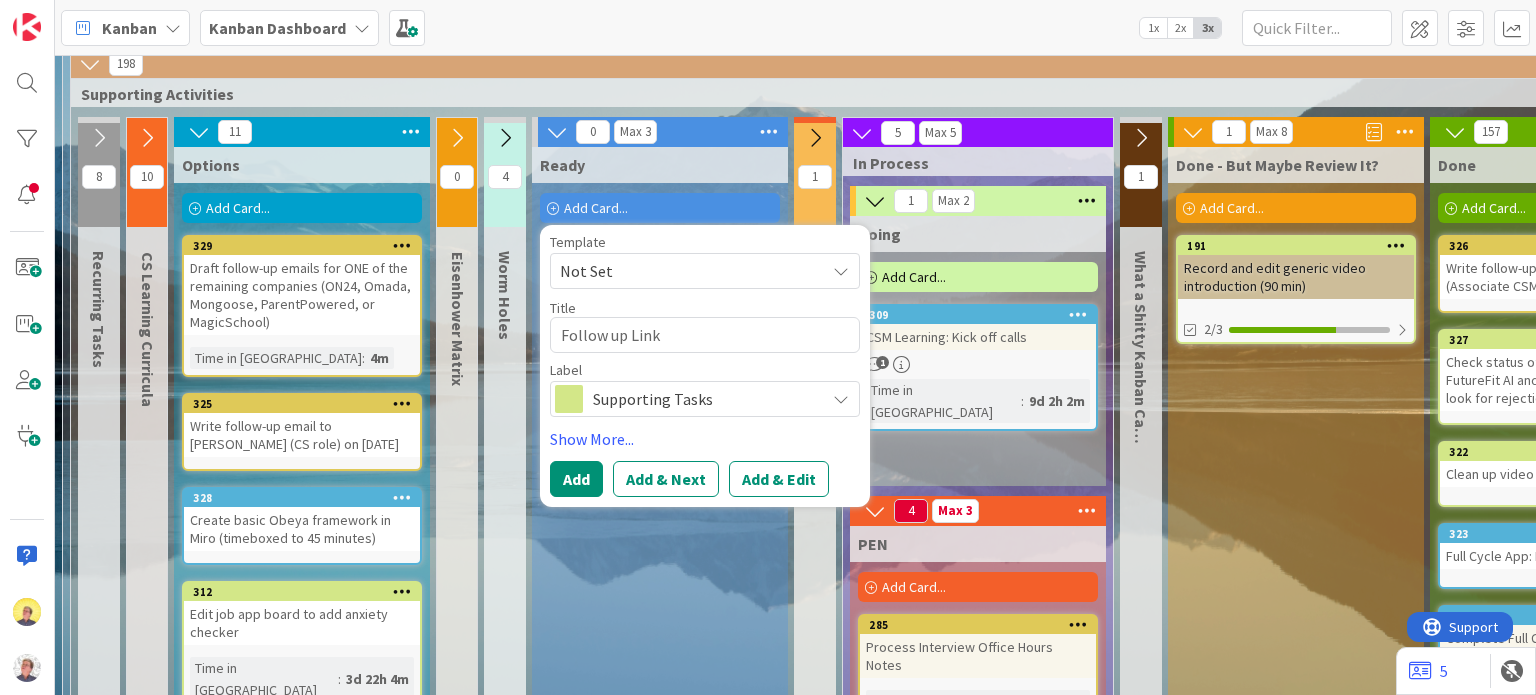 type on "x" 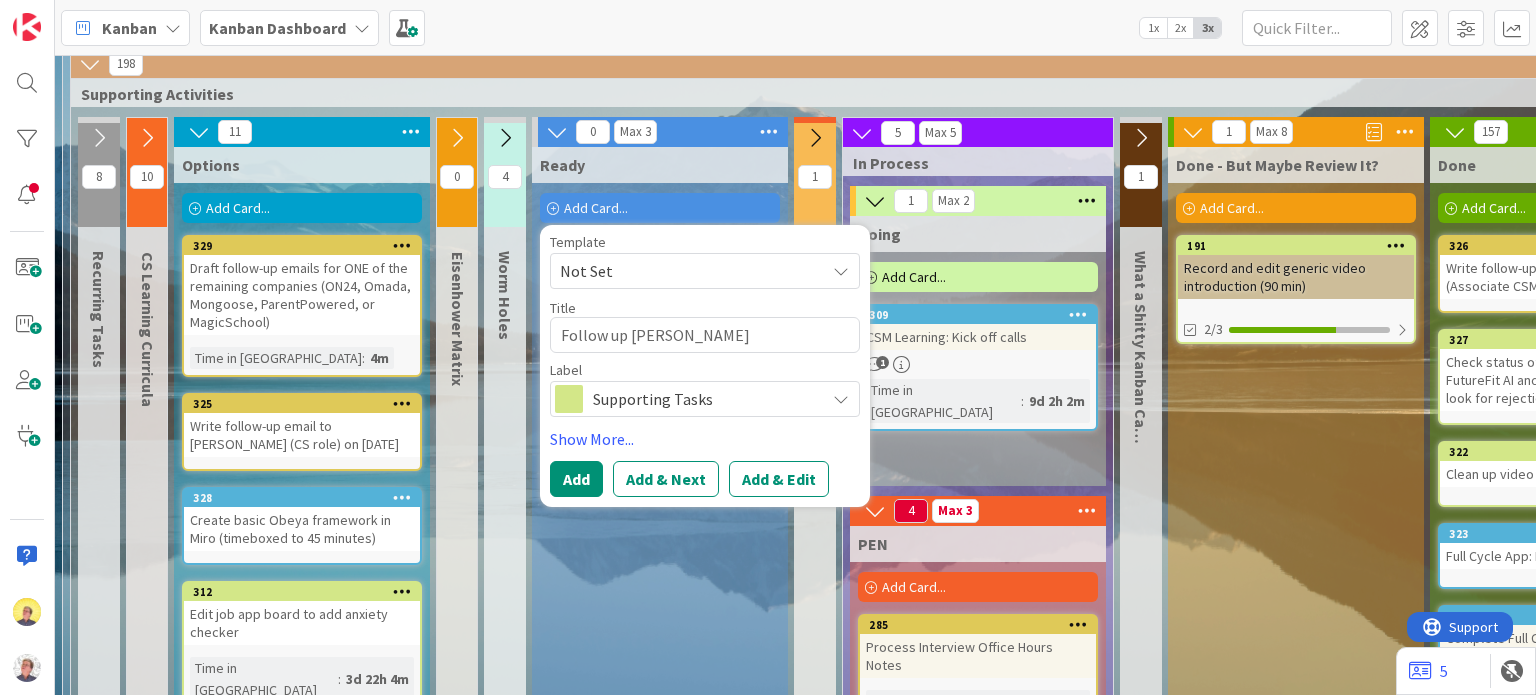 type on "x" 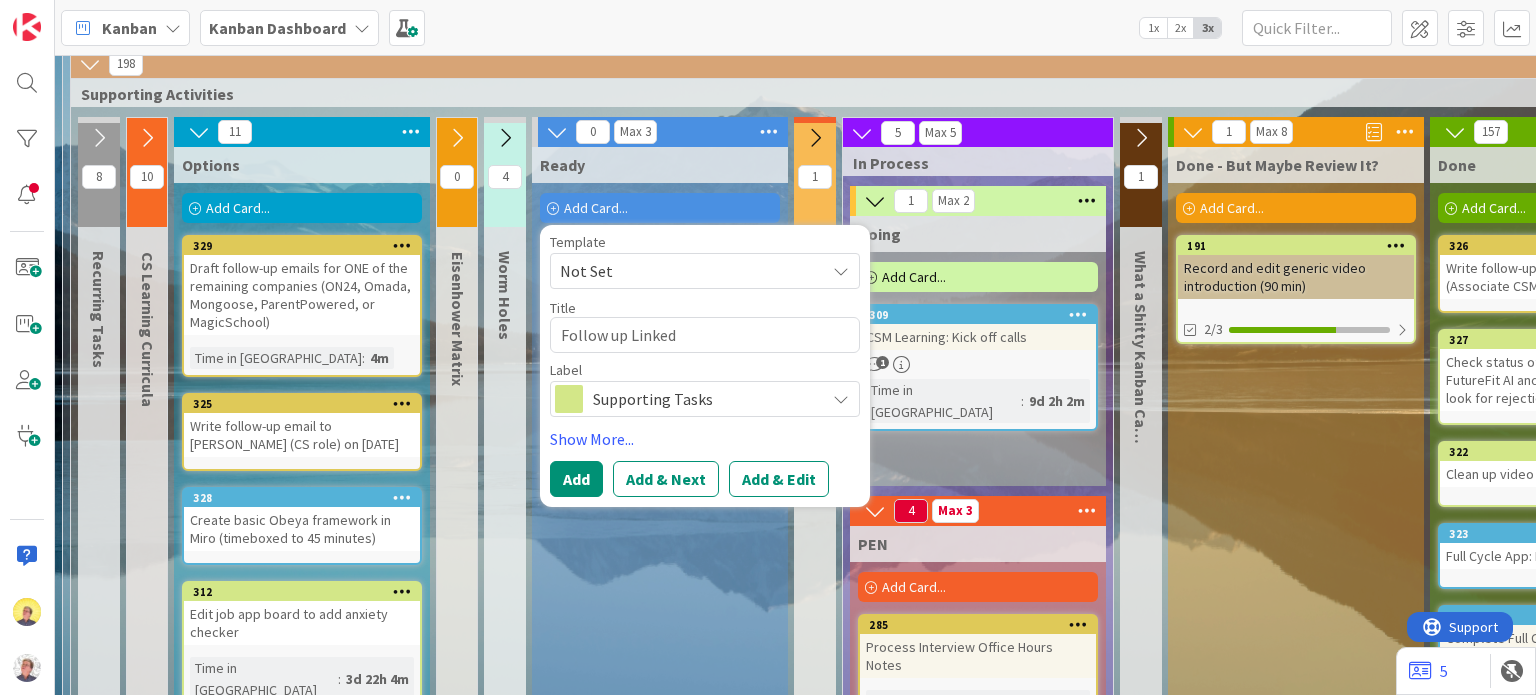 type on "x" 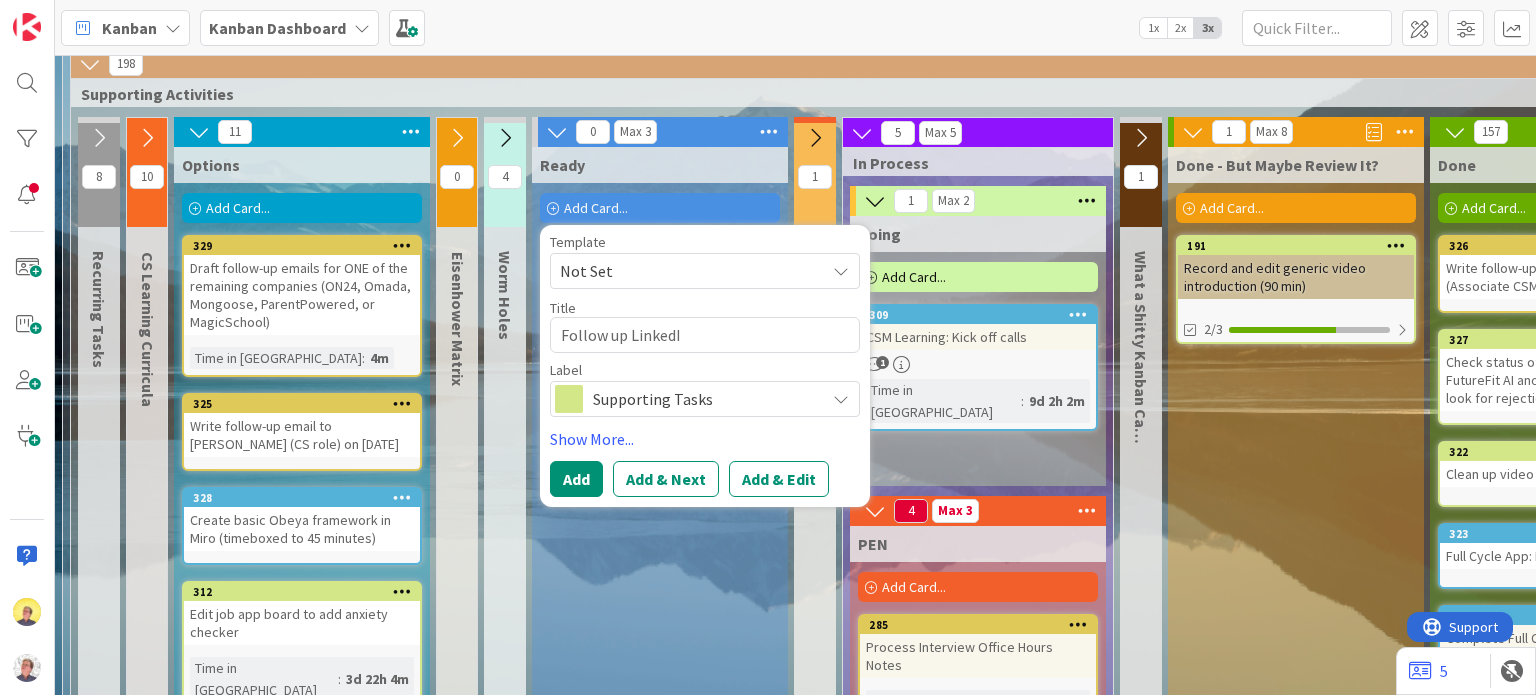 type on "x" 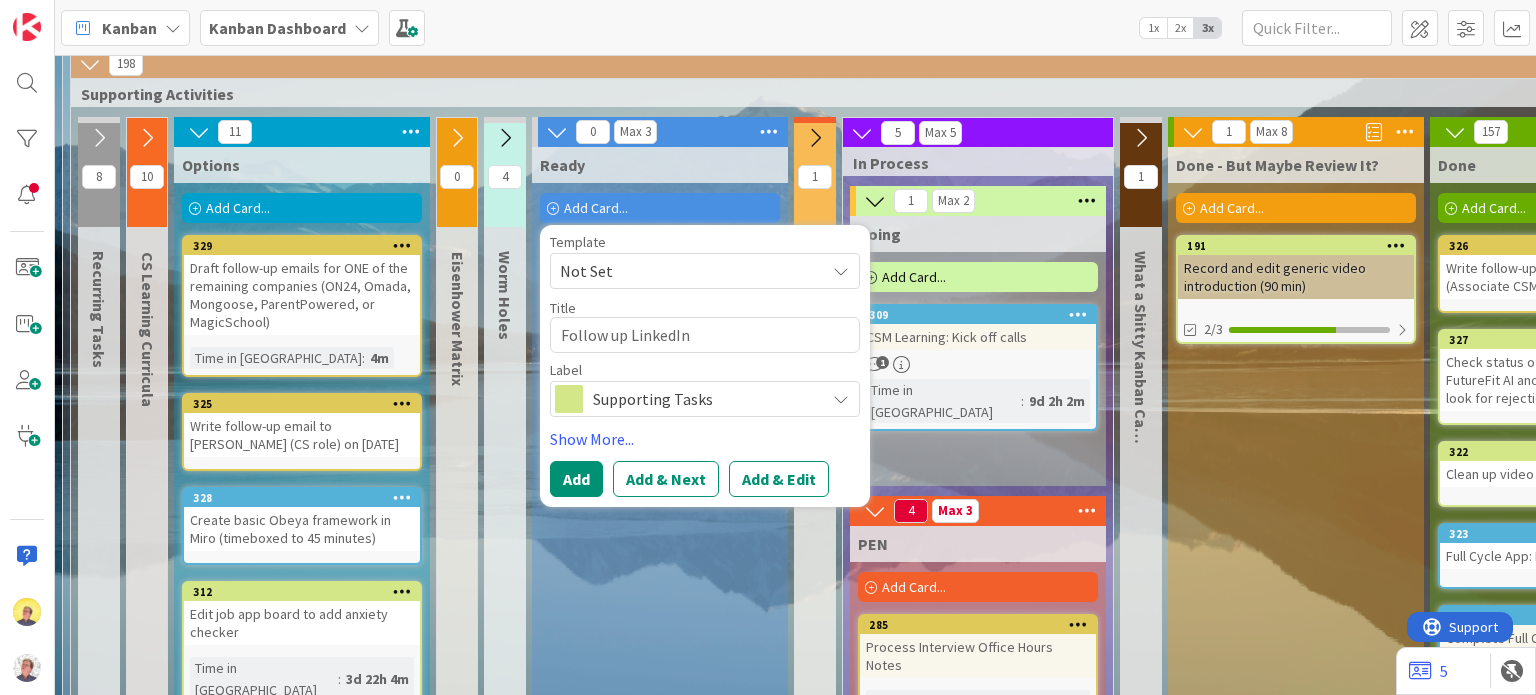 type on "Follow up LinkedIn" 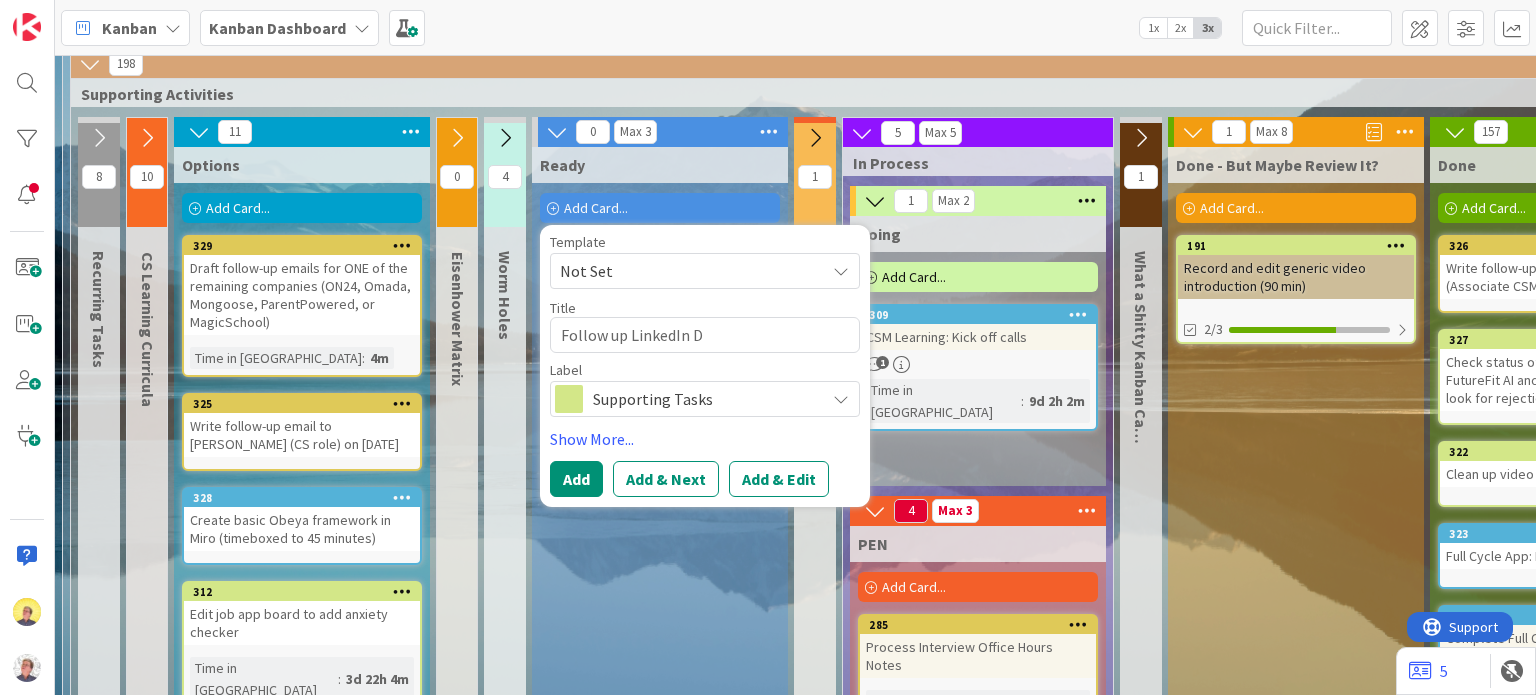 type on "x" 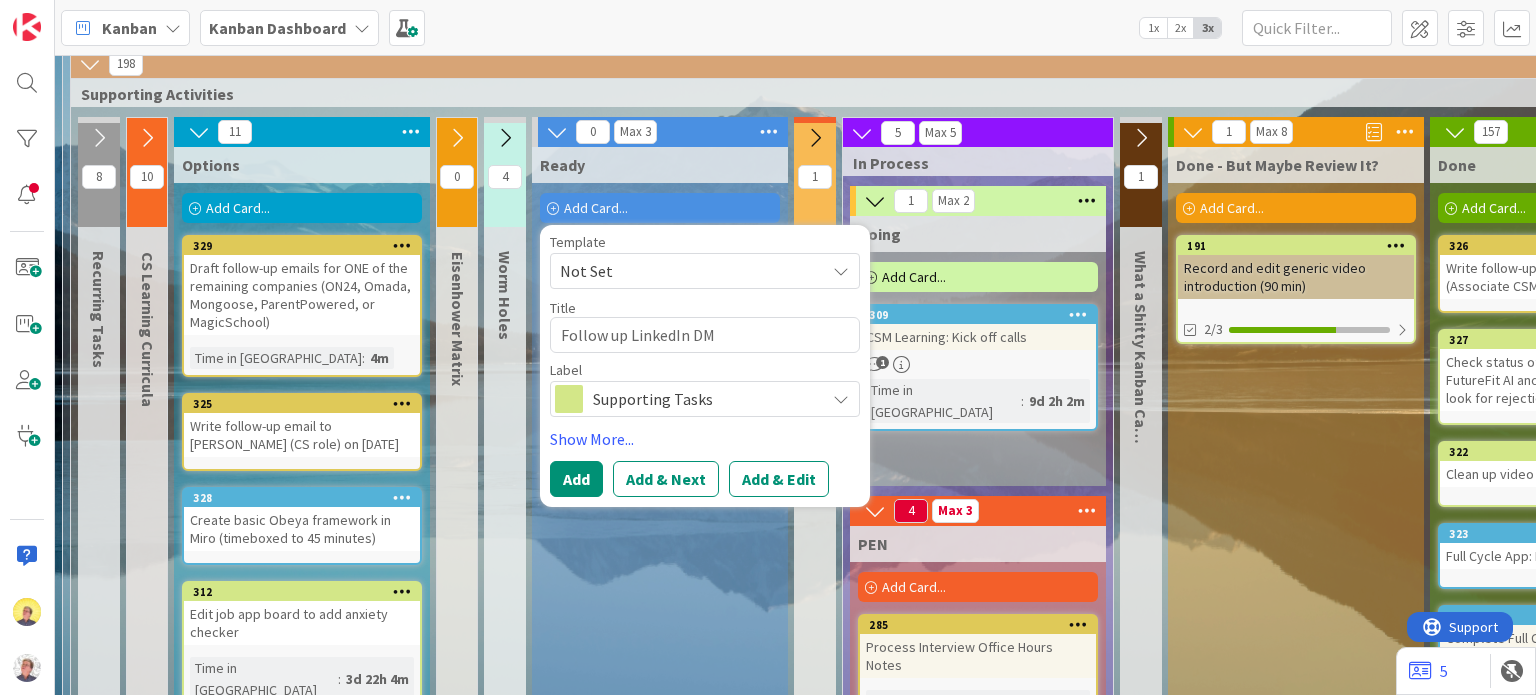 type on "x" 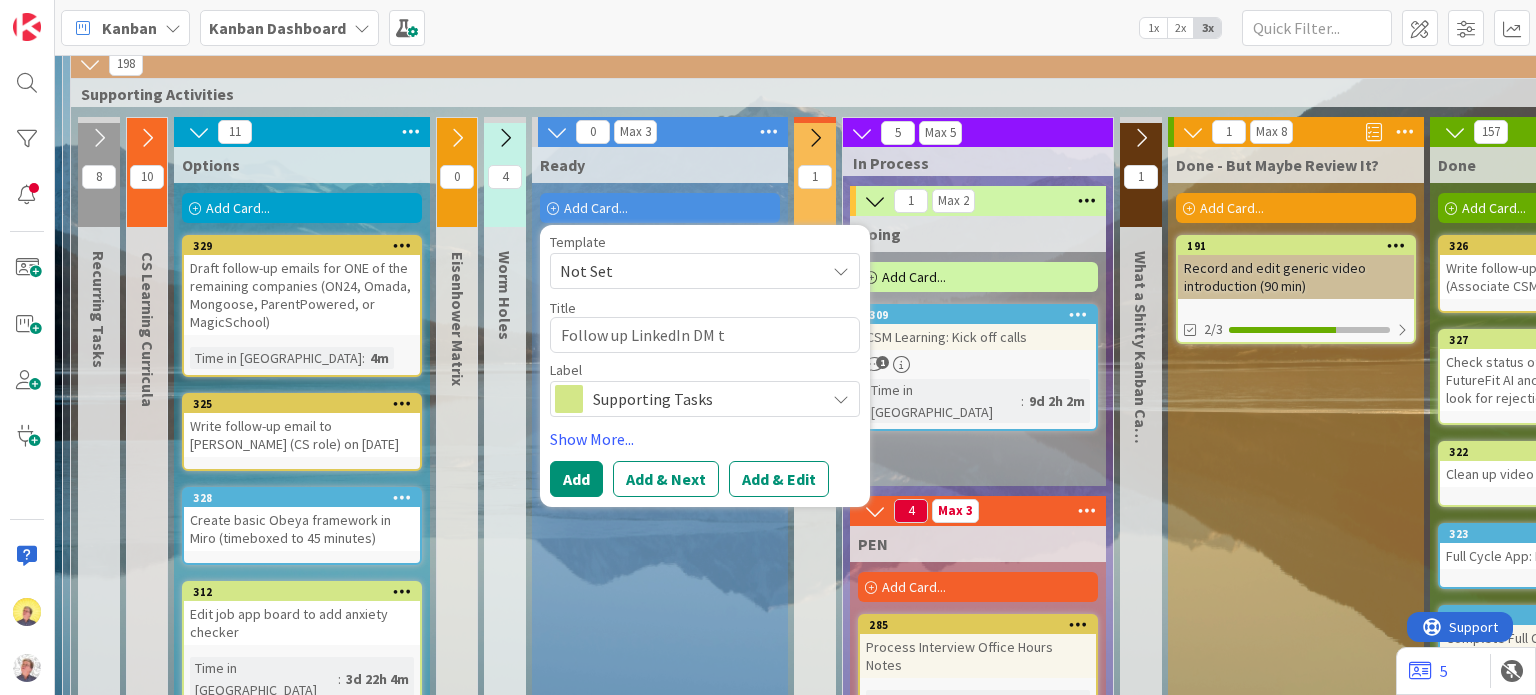 type on "x" 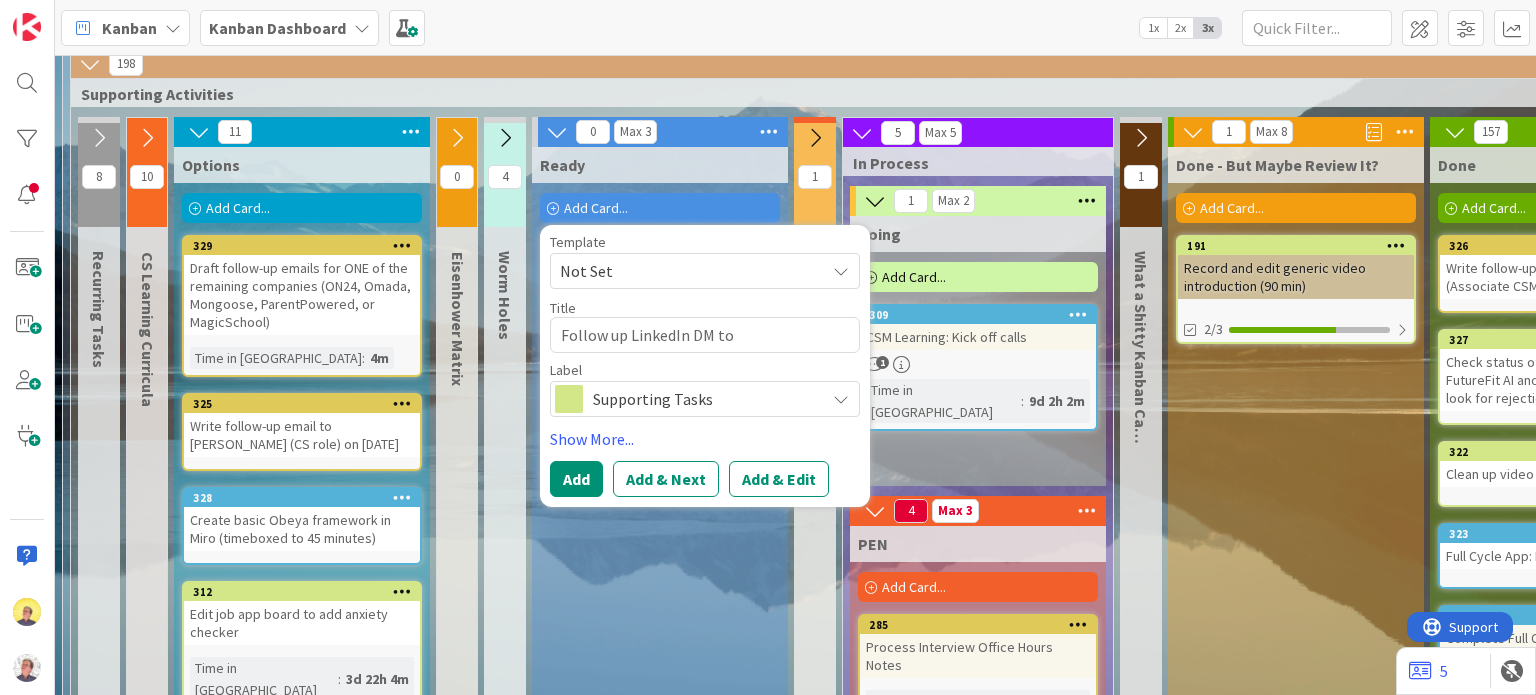 type on "x" 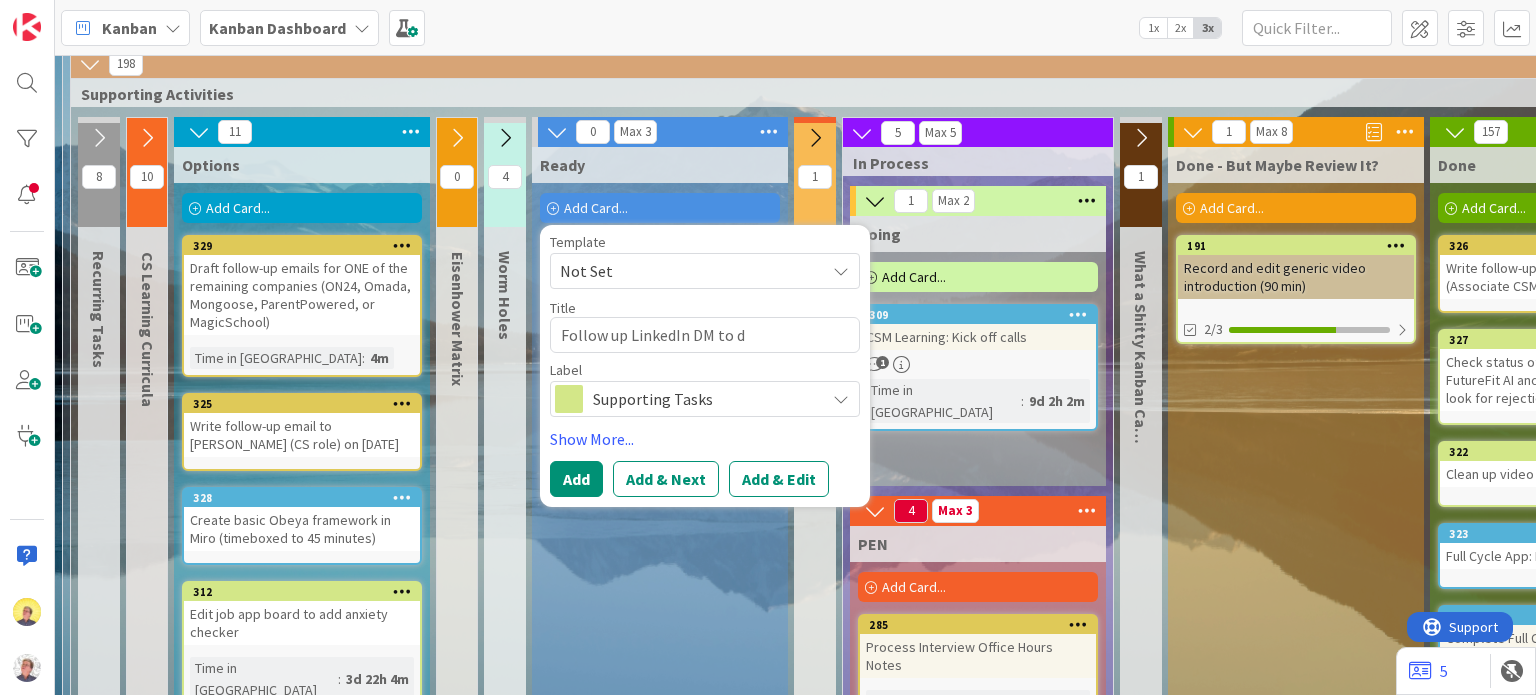 type on "x" 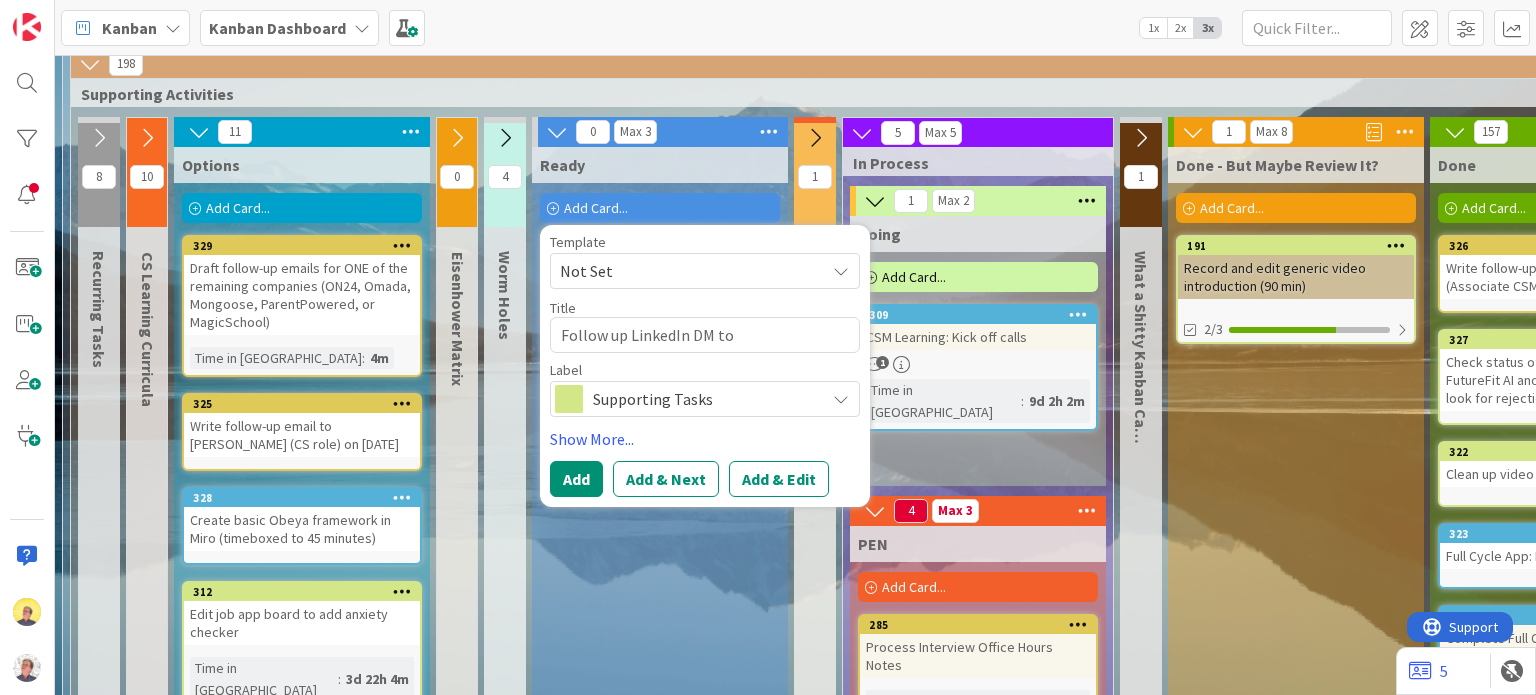 type on "x" 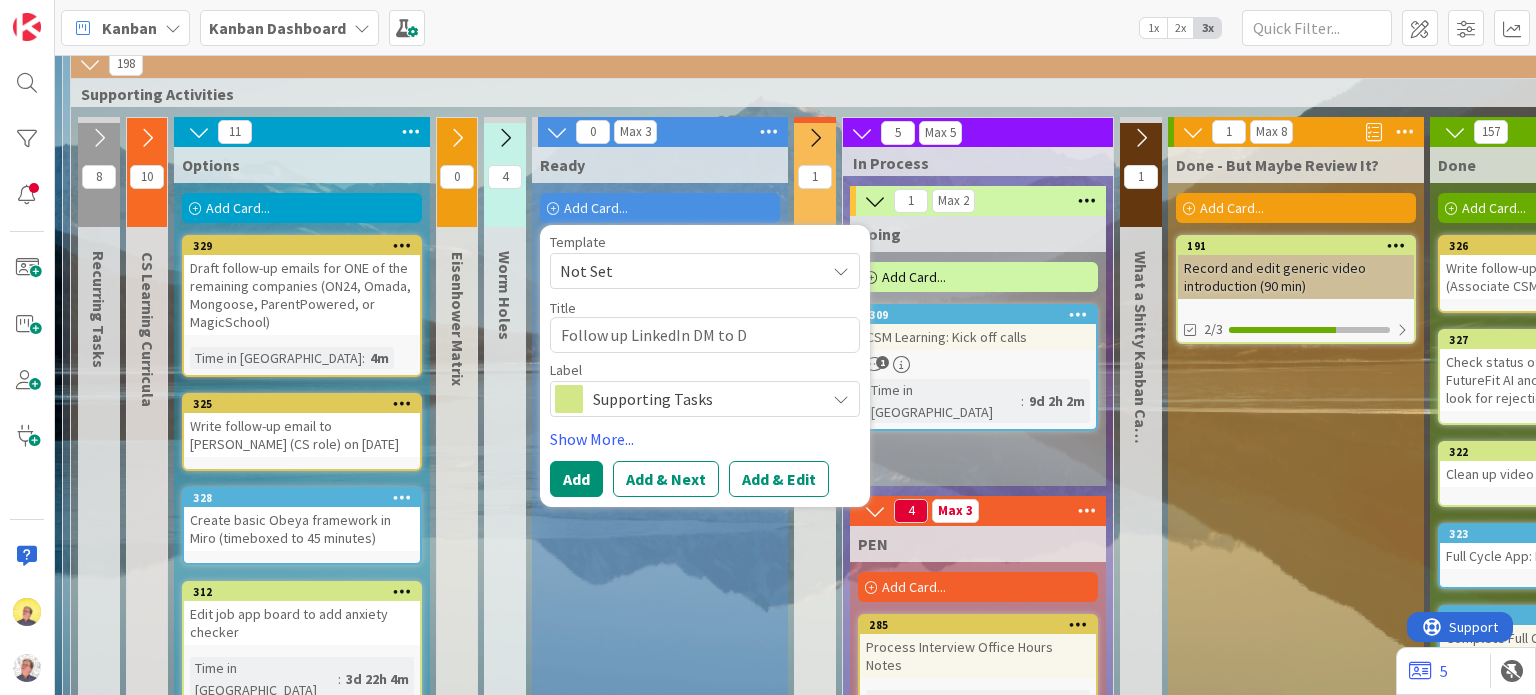 type on "x" 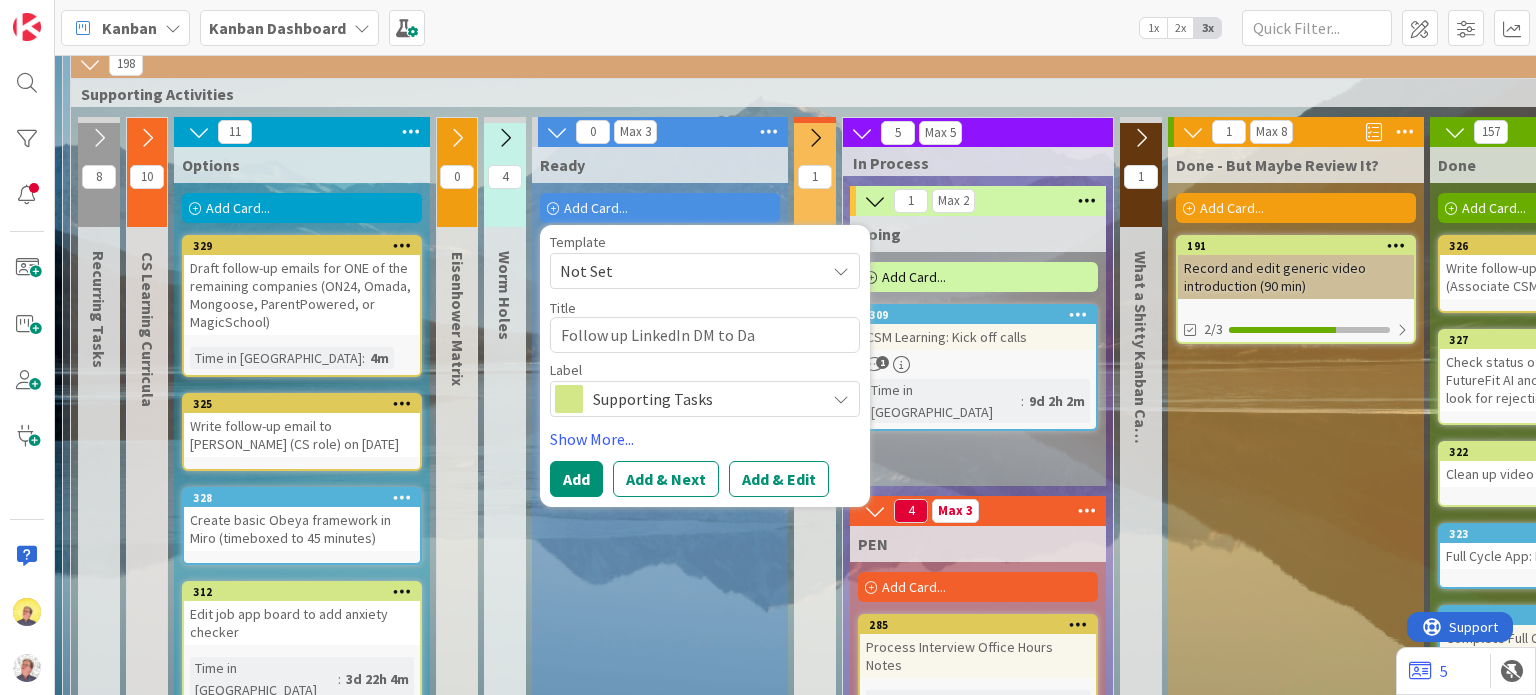 type on "x" 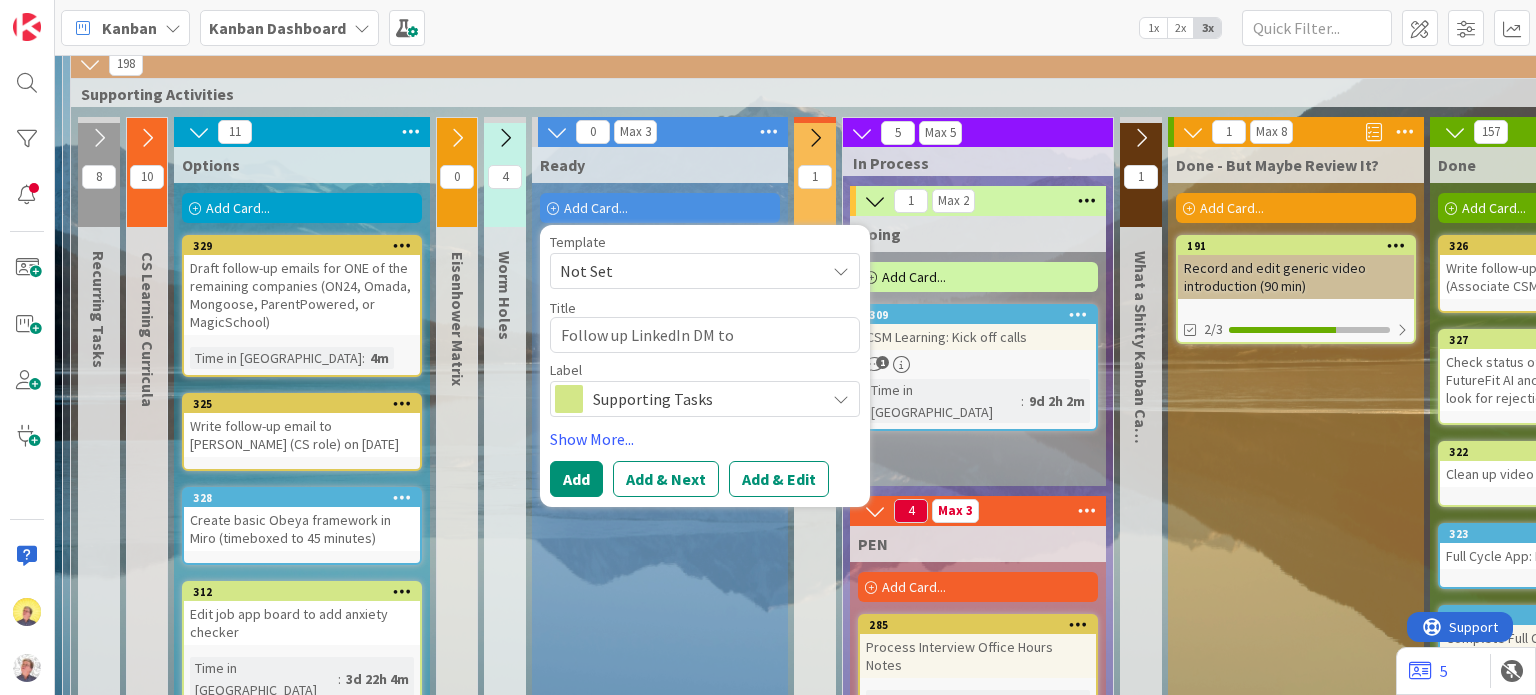 type on "x" 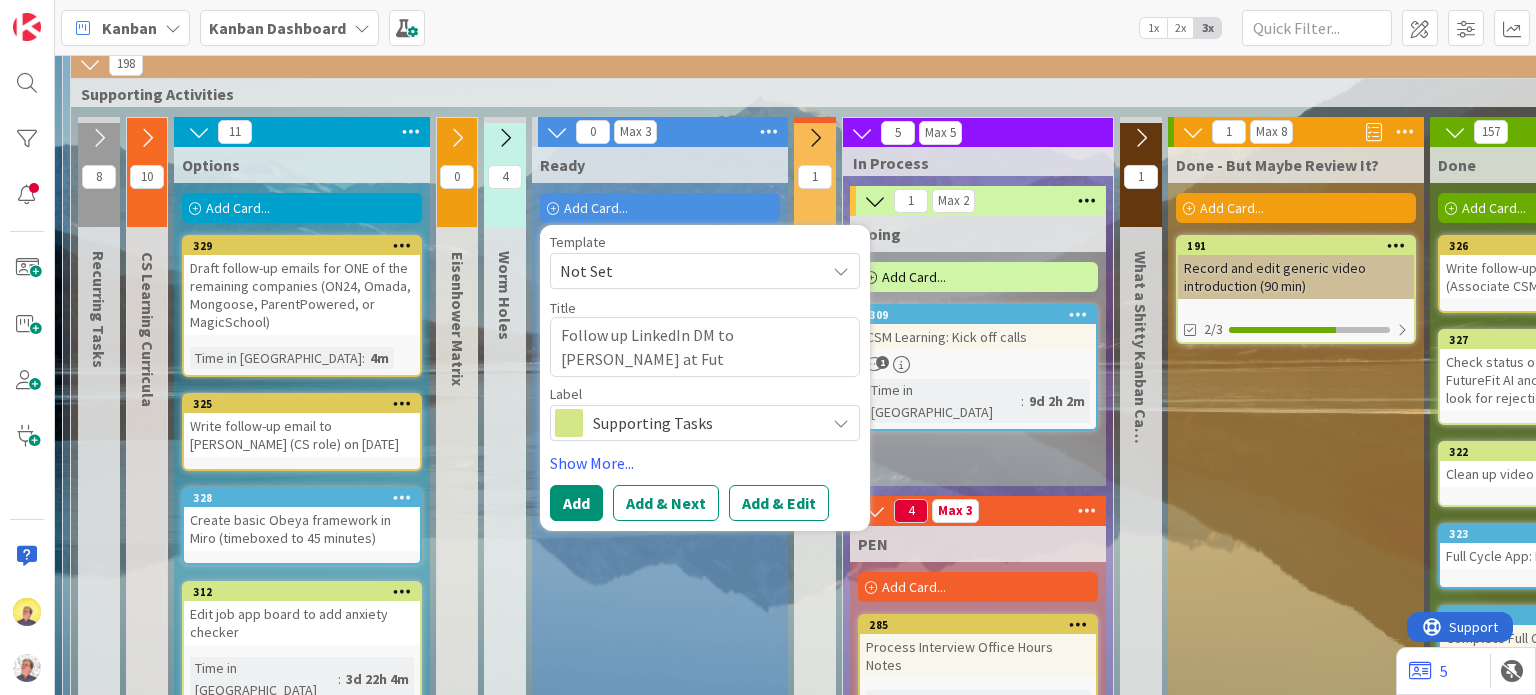 type on "Follow up LinkedIn DM to [PERSON_NAME] at Futu" 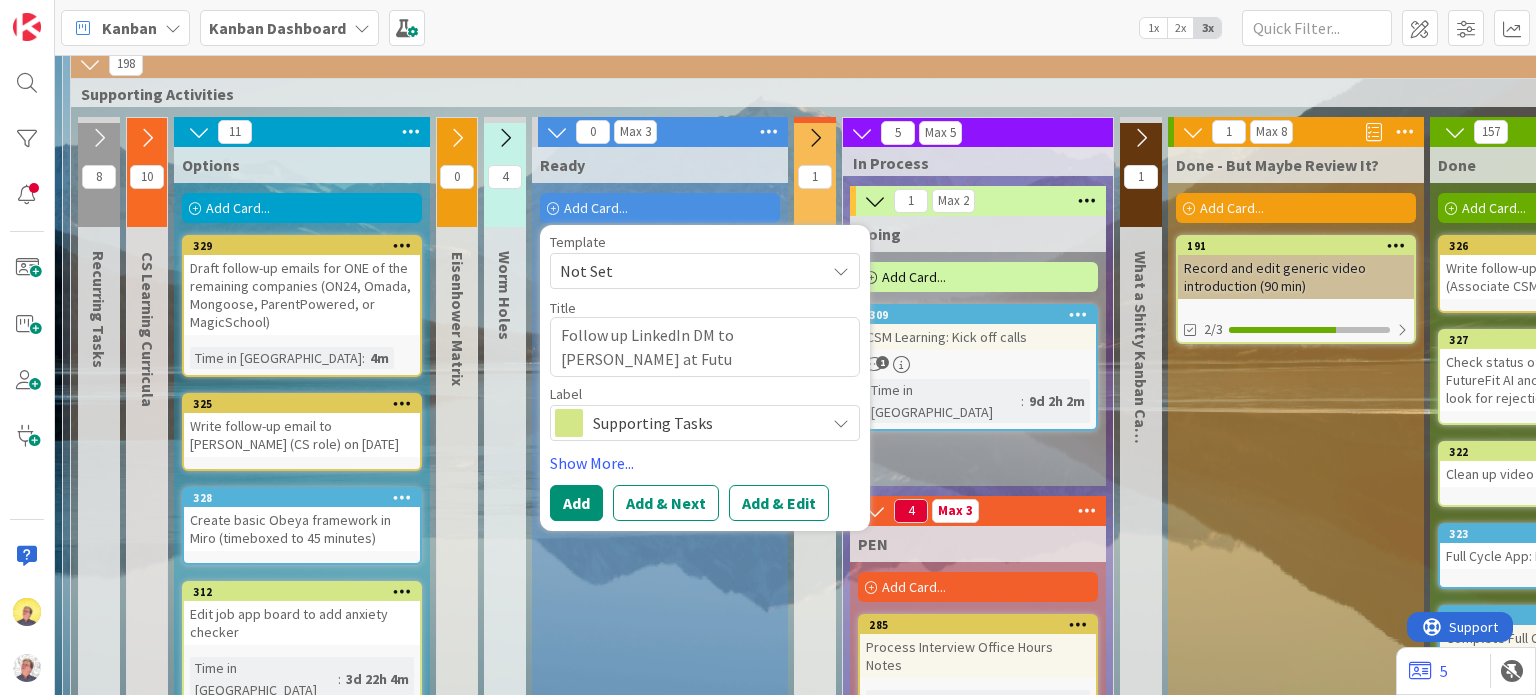 type on "x" 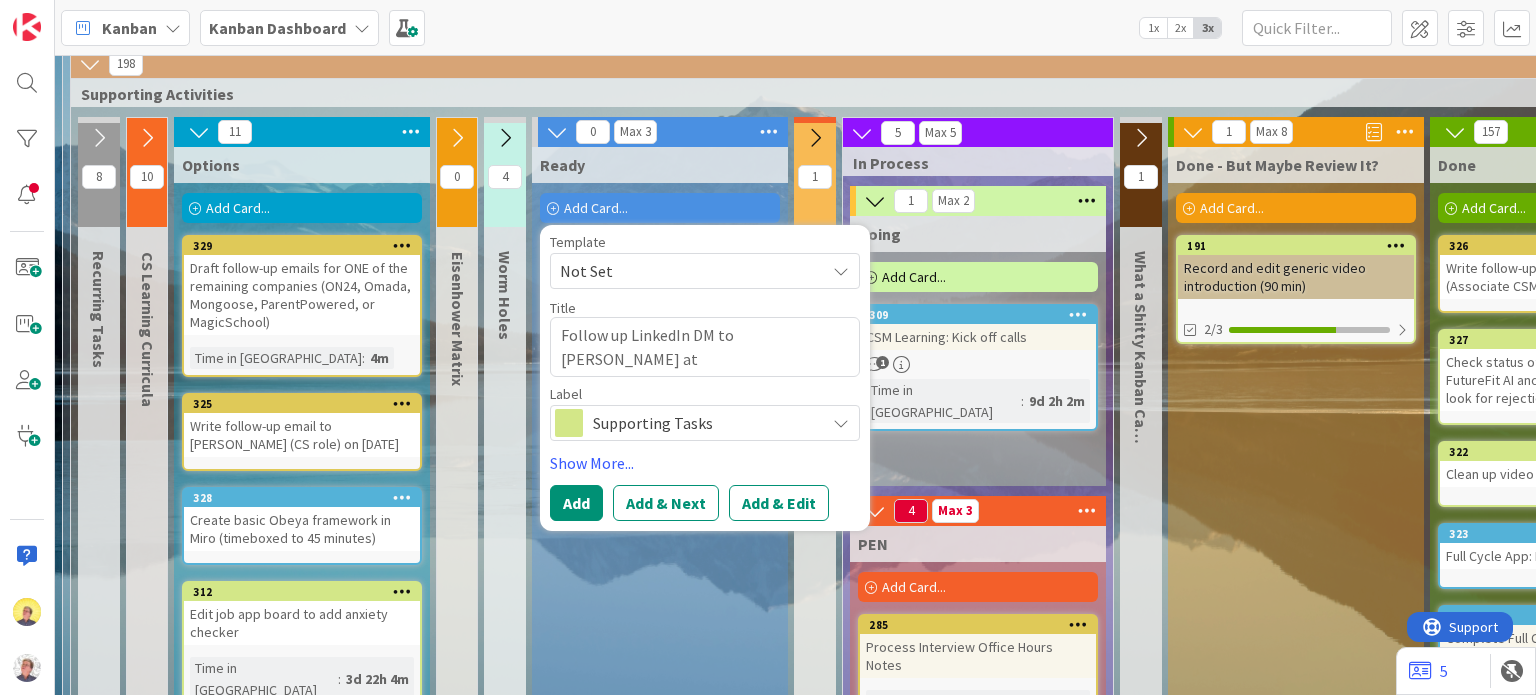 type on "x" 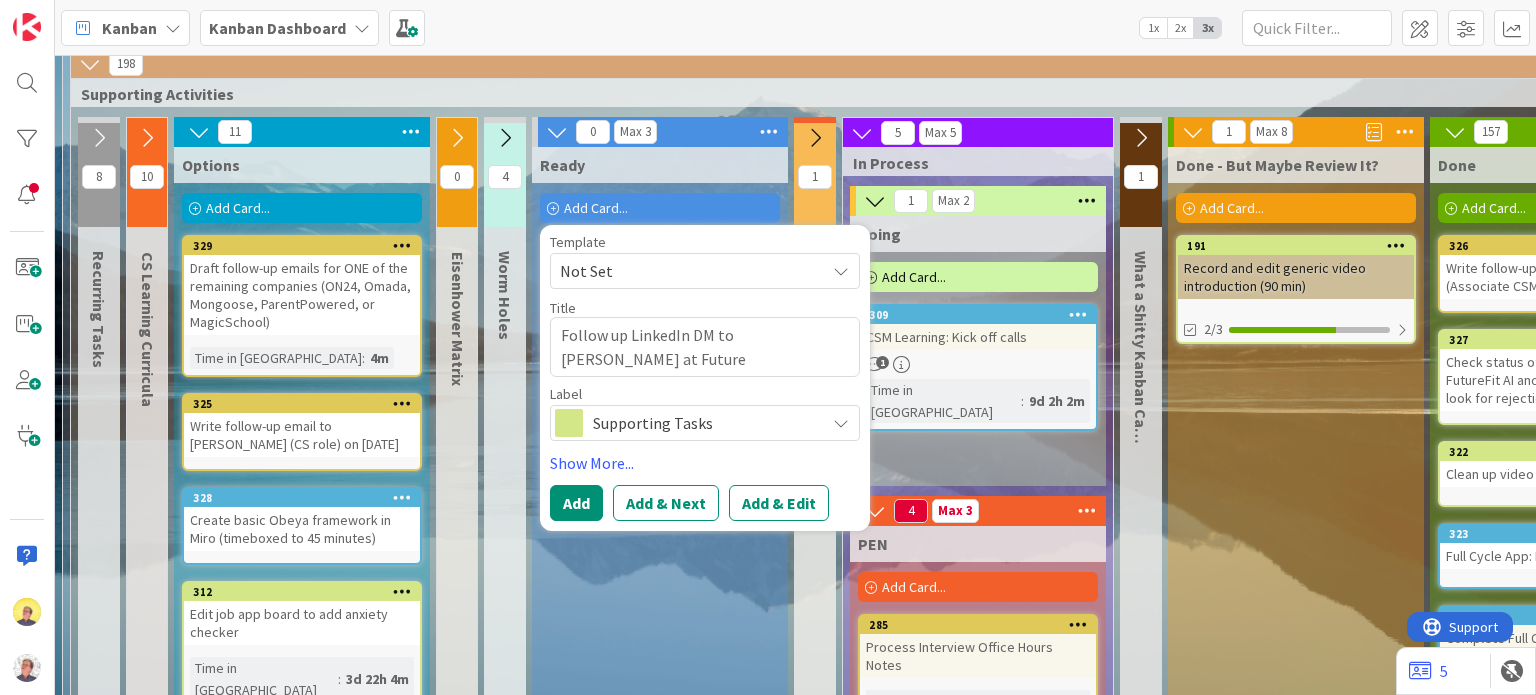 type on "x" 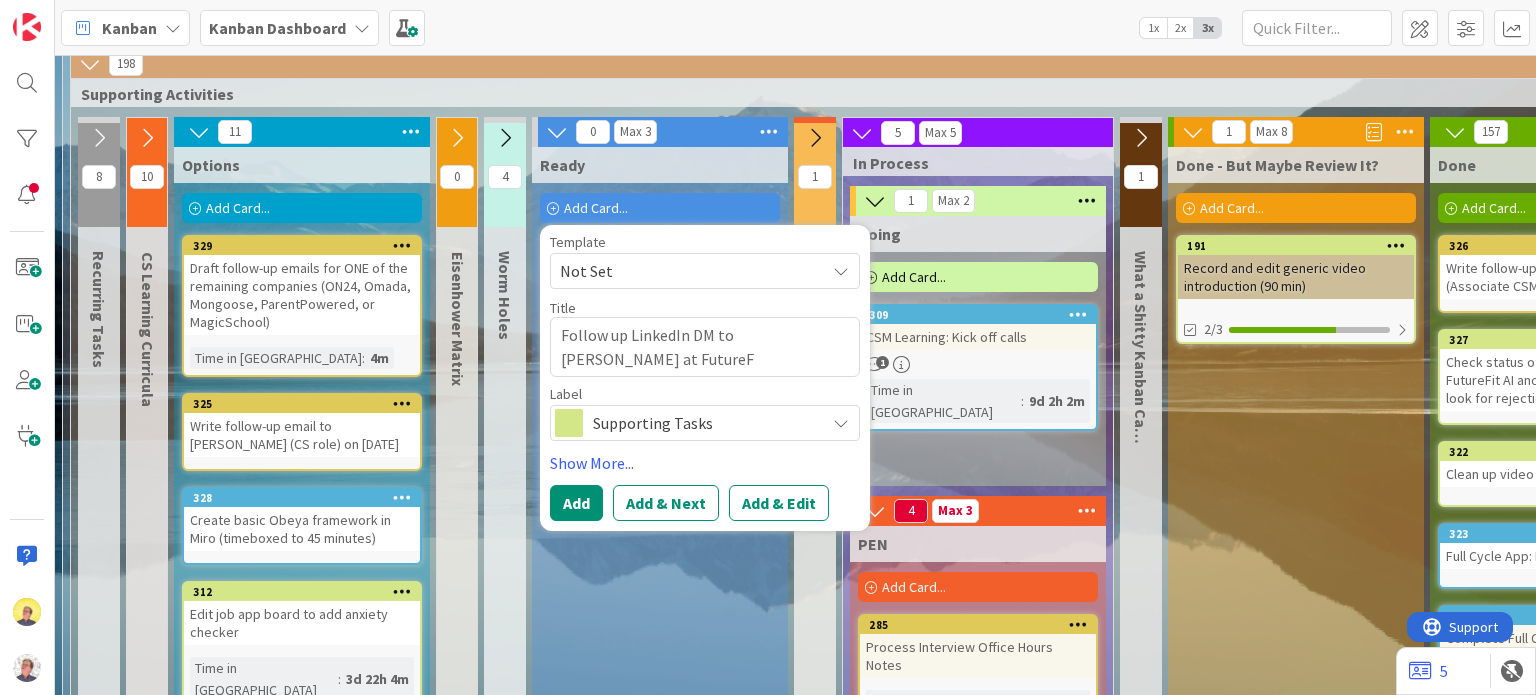 type on "x" 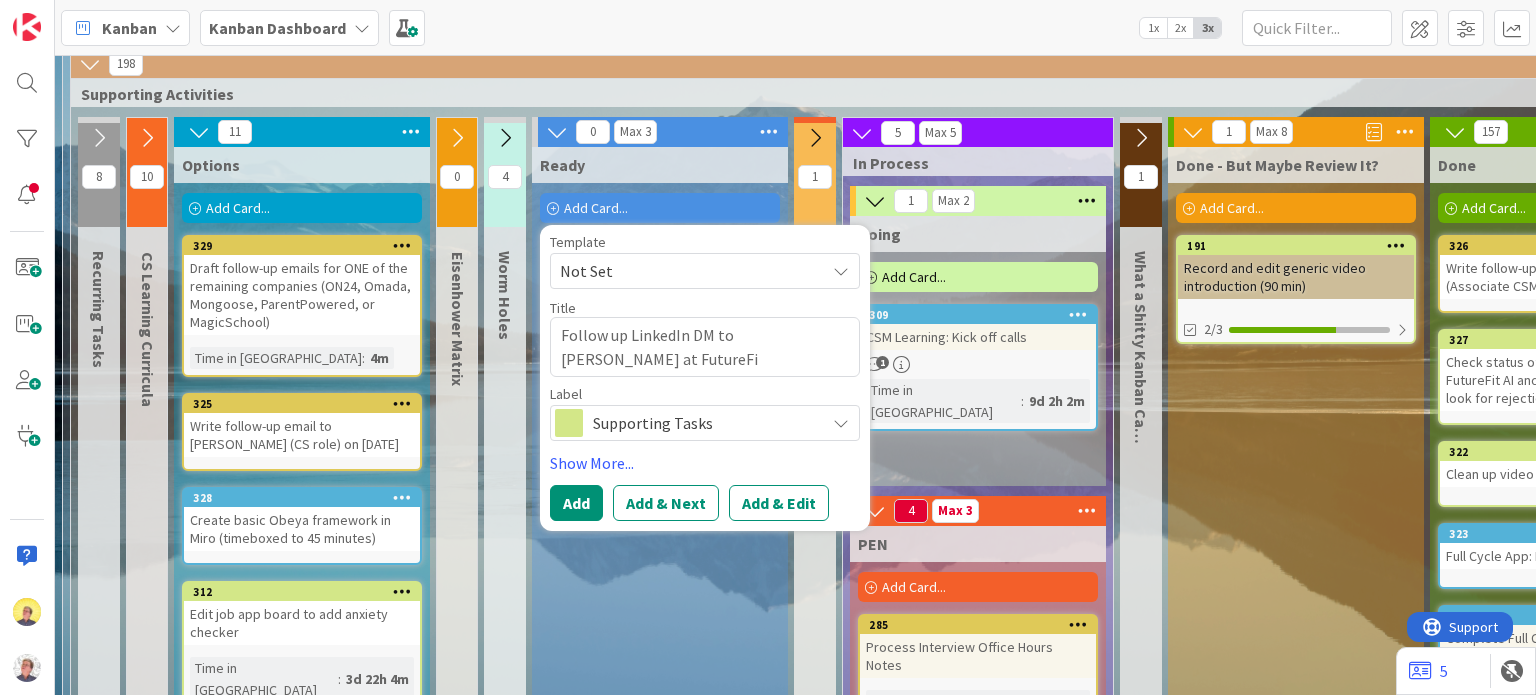 type on "x" 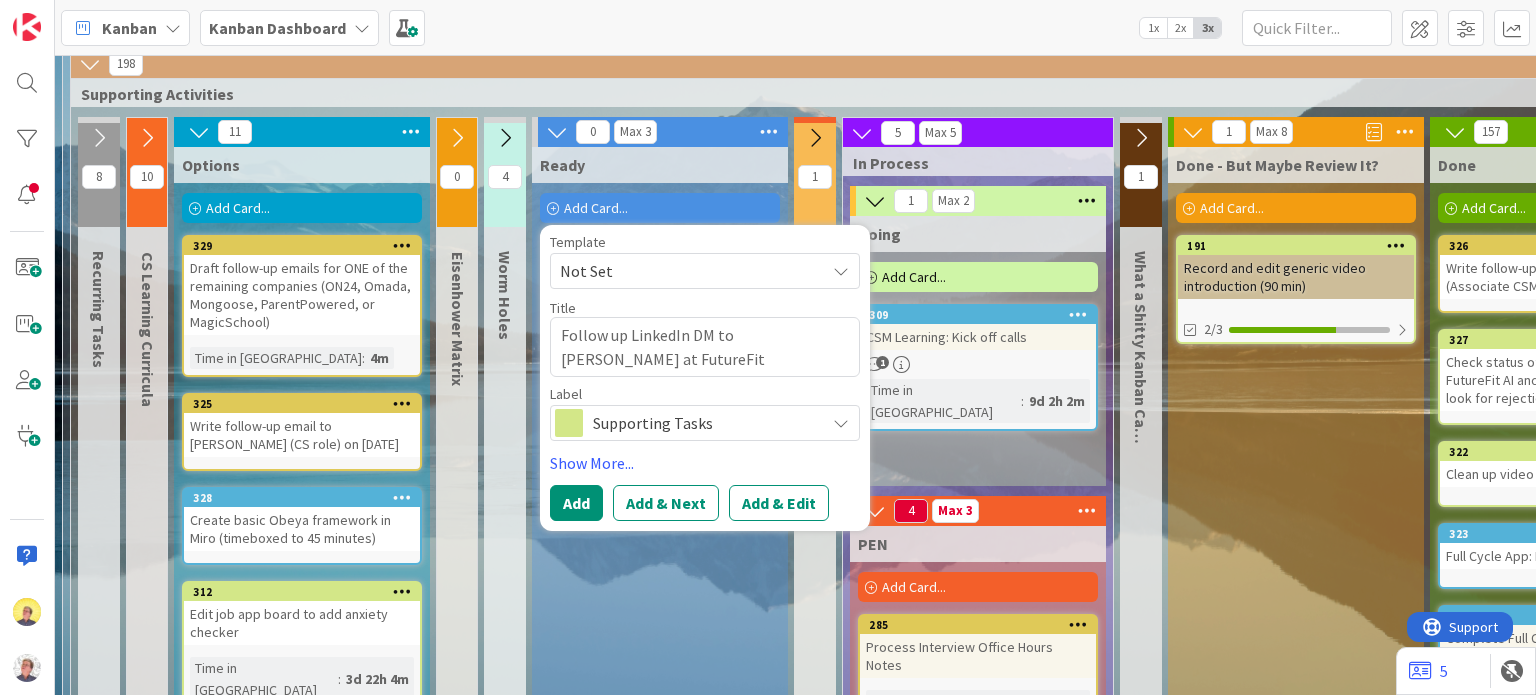 type on "x" 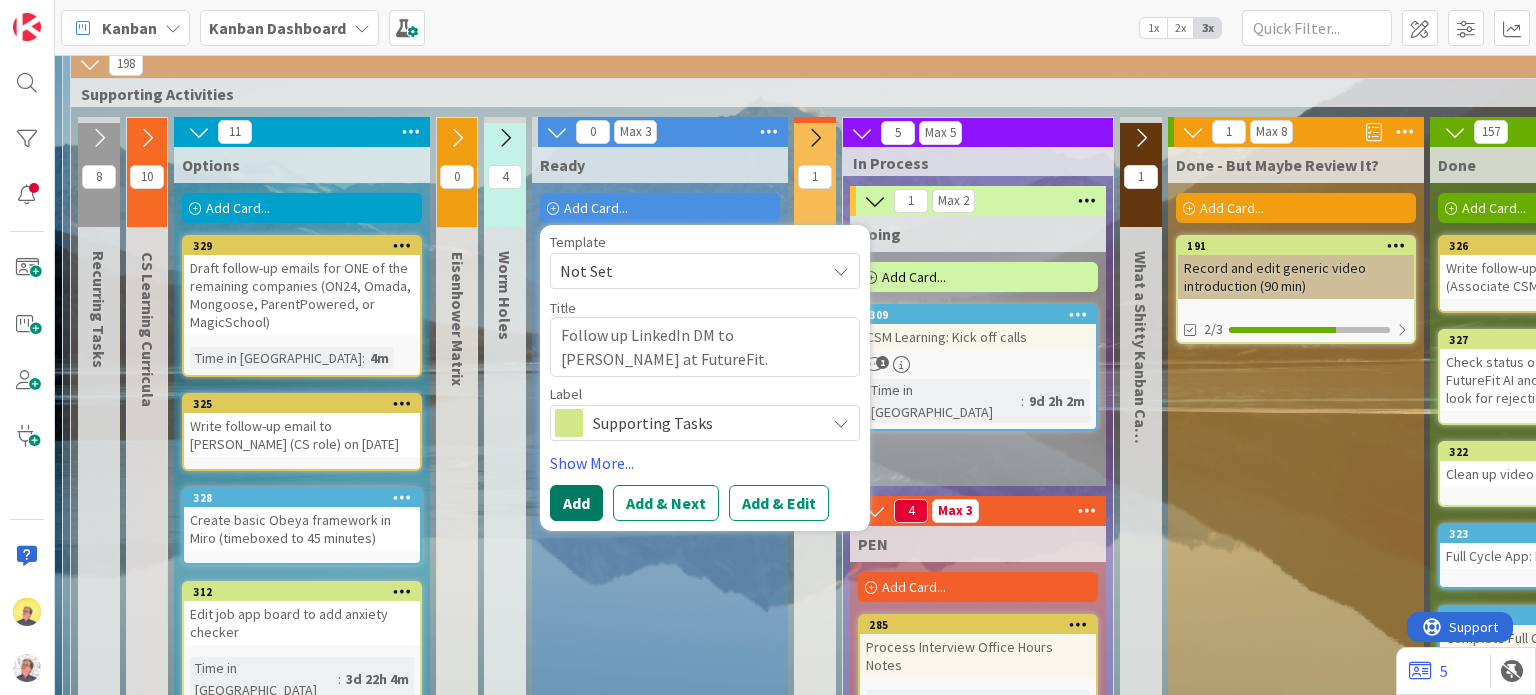 type on "x" 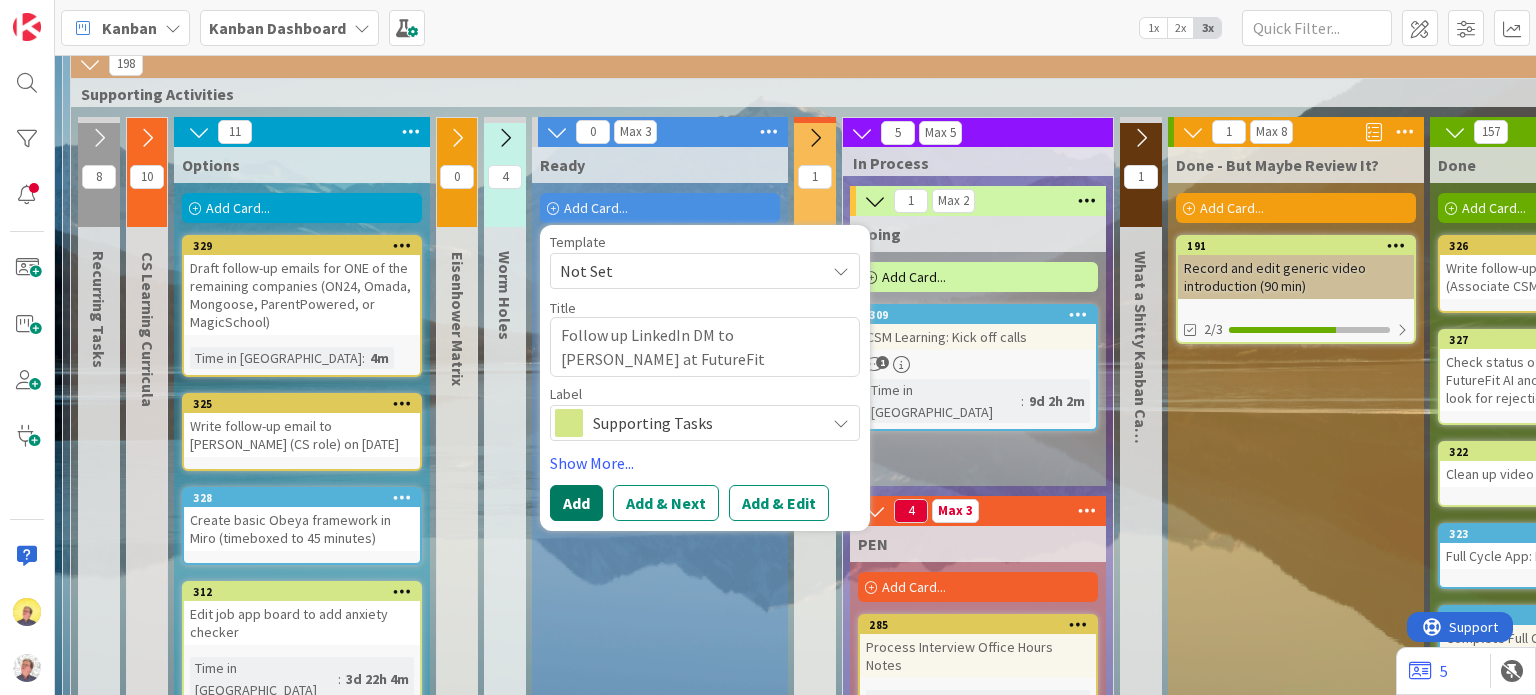type on "x" 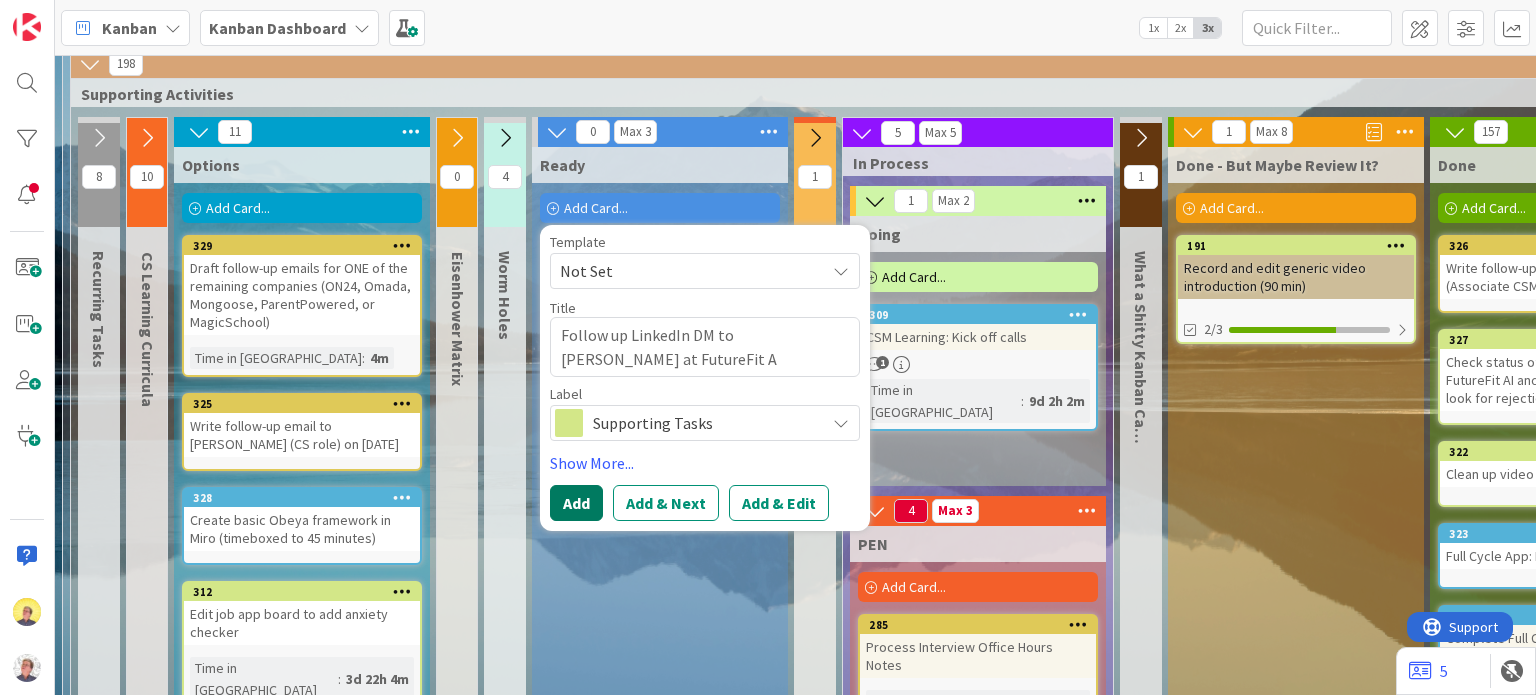type on "x" 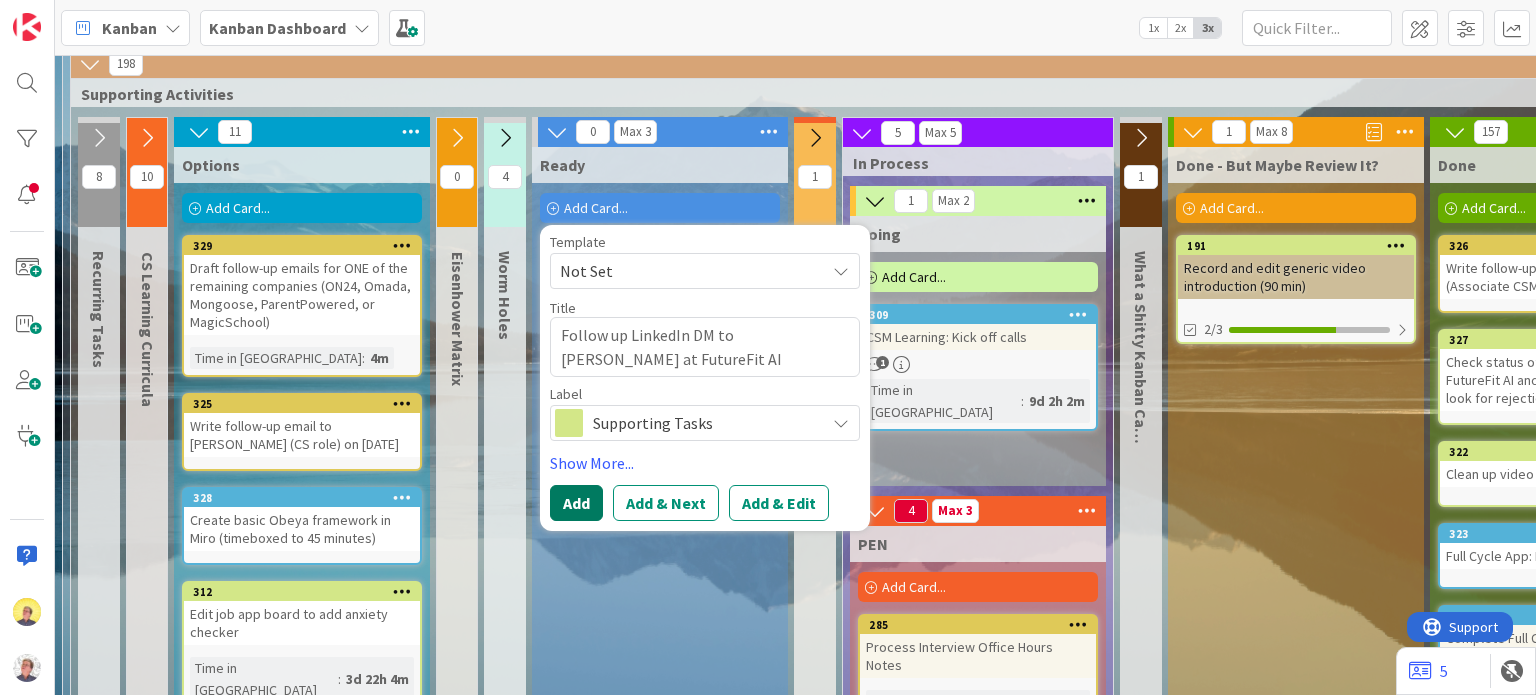 type on "x" 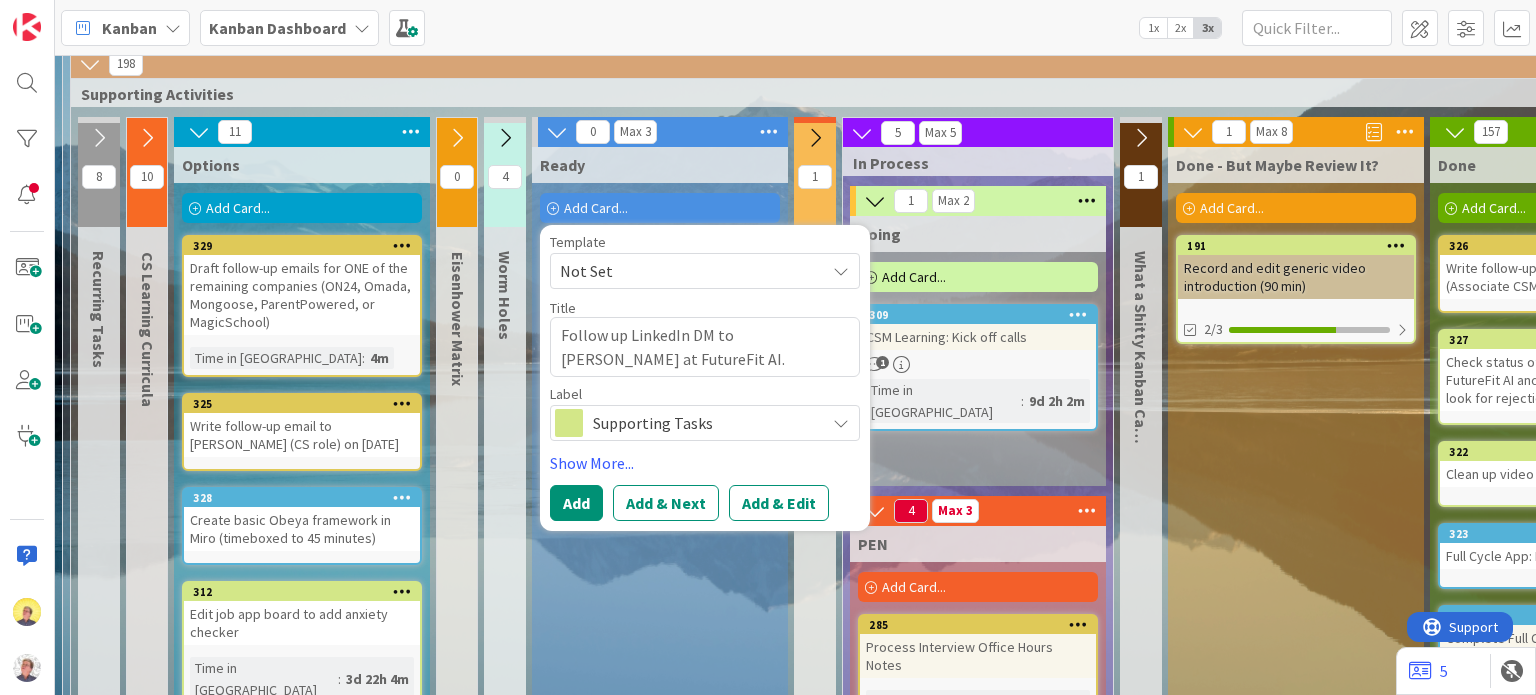 type on "Follow up LinkedIn DM to [PERSON_NAME] at FutureFit AI." 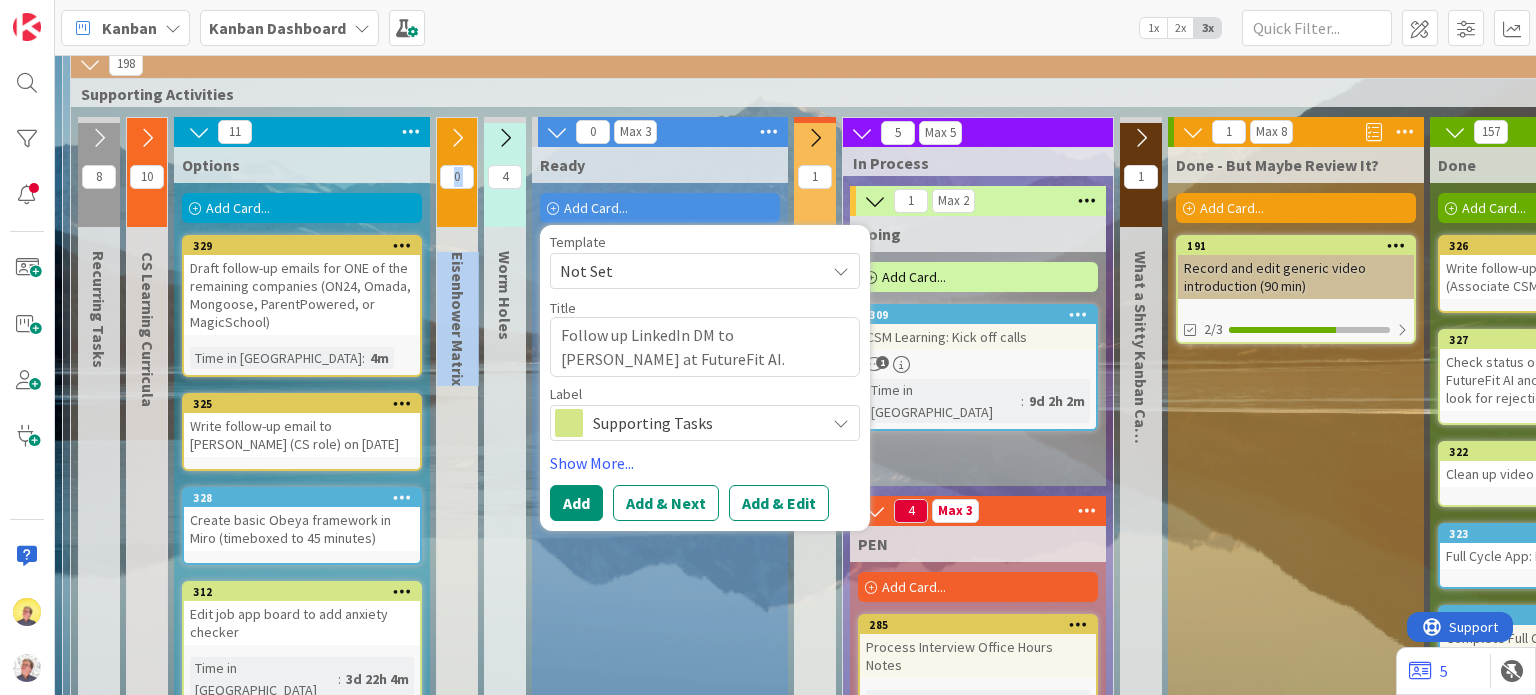 click on "Kanban Kanban Dashboard 1x 2x 3x 251 Customer Success and... 31 Companies 198 Supporting Activities 8 Recurring Tasks 10 CS Learning Curricula 11 Options Add Card... Template Not Set Title 0 / 128 Label Supporting Tasks Learning and Reflection Focused Working Session Focus Huddle Supporting Tasks Personal Task Relationships [PERSON_NAME] Training Success Coach Aspireship Companies [DEMOGRAPHIC_DATA] Job [DEMOGRAPHIC_DATA] Work [DEMOGRAPHIC_DATA] Board Member [PERSON_NAME] Alert Platform Shift Edit Labels... Show More... Add Add & Next Add & Edit 329 Draft follow-up emails for ONE of the remaining companies (ON24, Omada, Mongoose, ParentPowered, or MagicSchool) Time in Column : 4m 325 Write follow-up email to [PERSON_NAME] (CS role) on [DATE] 328 Create basic Obeya framework in Miro (timeboxed to 45 minutes) 312 Edit job app board to add anxiety checker Time in Column : 3d 22h 4m 321 Advance generic video intro scripting (Otter) Time in Column : 8d 2h 27m 320 CSM learning activity (Kick off calls) Time in Column : 8d 2h 27m 298 Time in Column : 313 :" at bounding box center [768, 347] 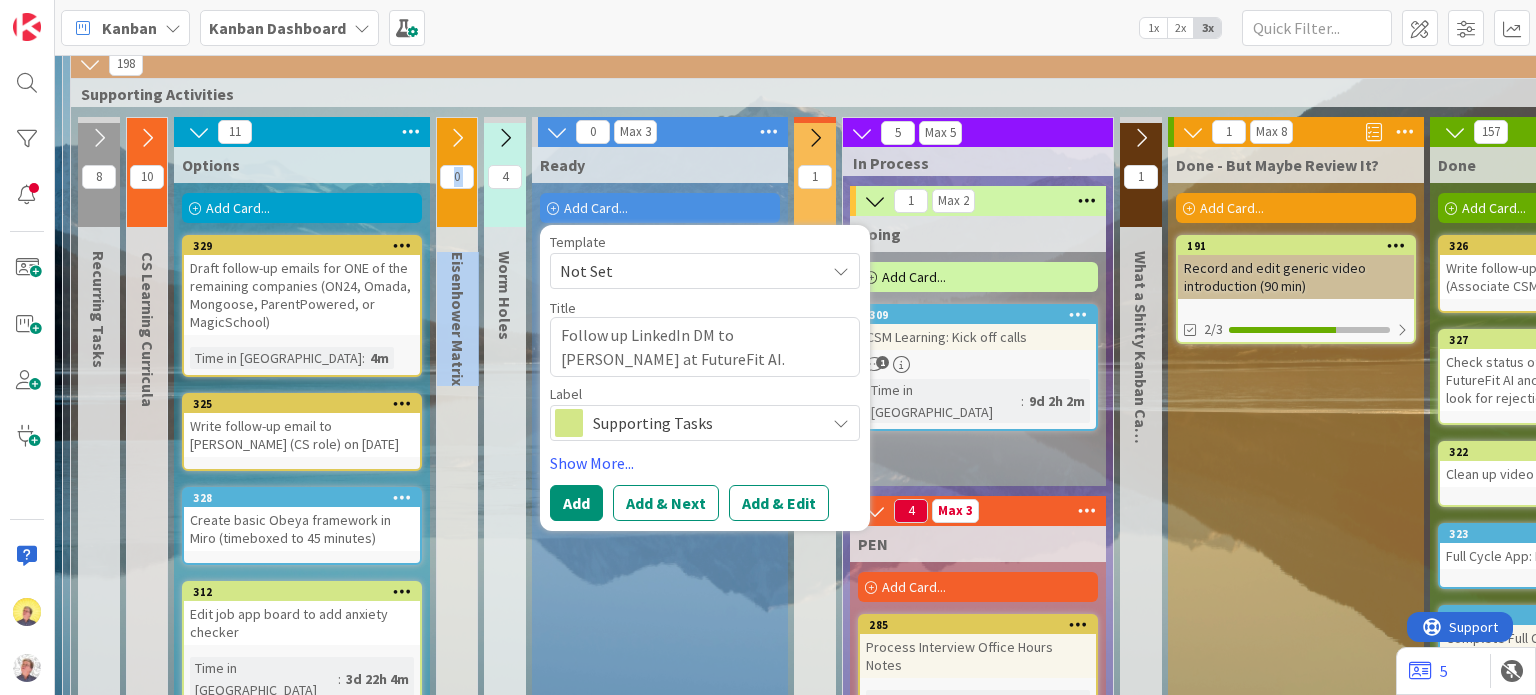 scroll, scrollTop: 237, scrollLeft: 0, axis: vertical 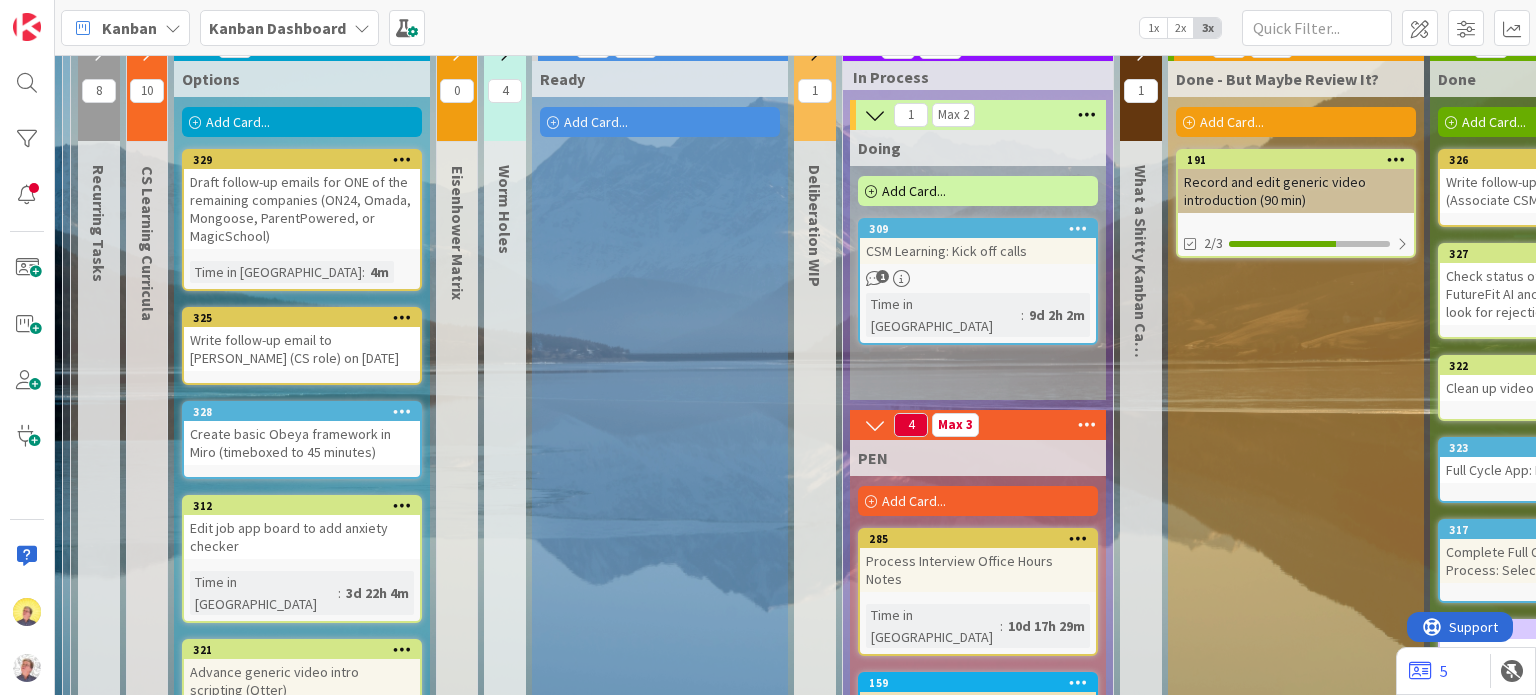 click on "Add Card..." at bounding box center (660, 122) 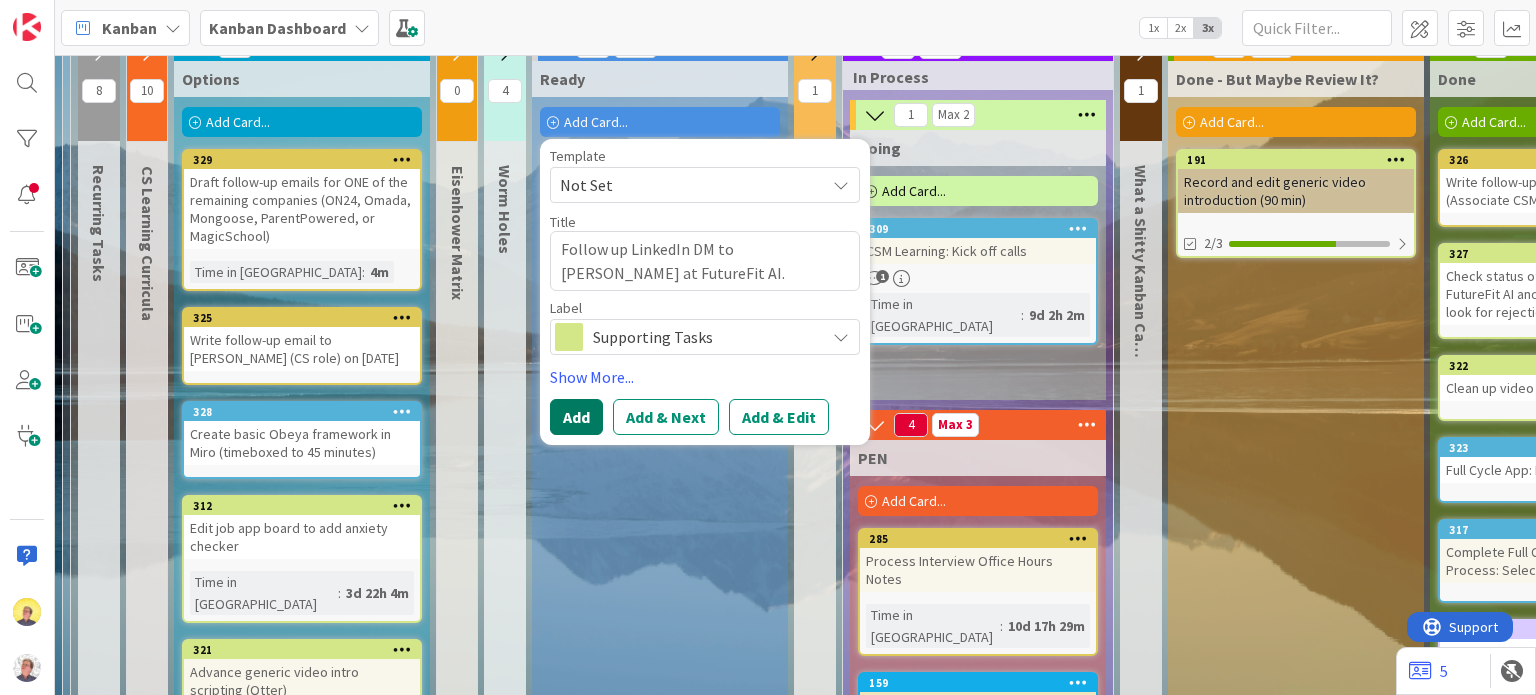 click on "Add" at bounding box center [576, 417] 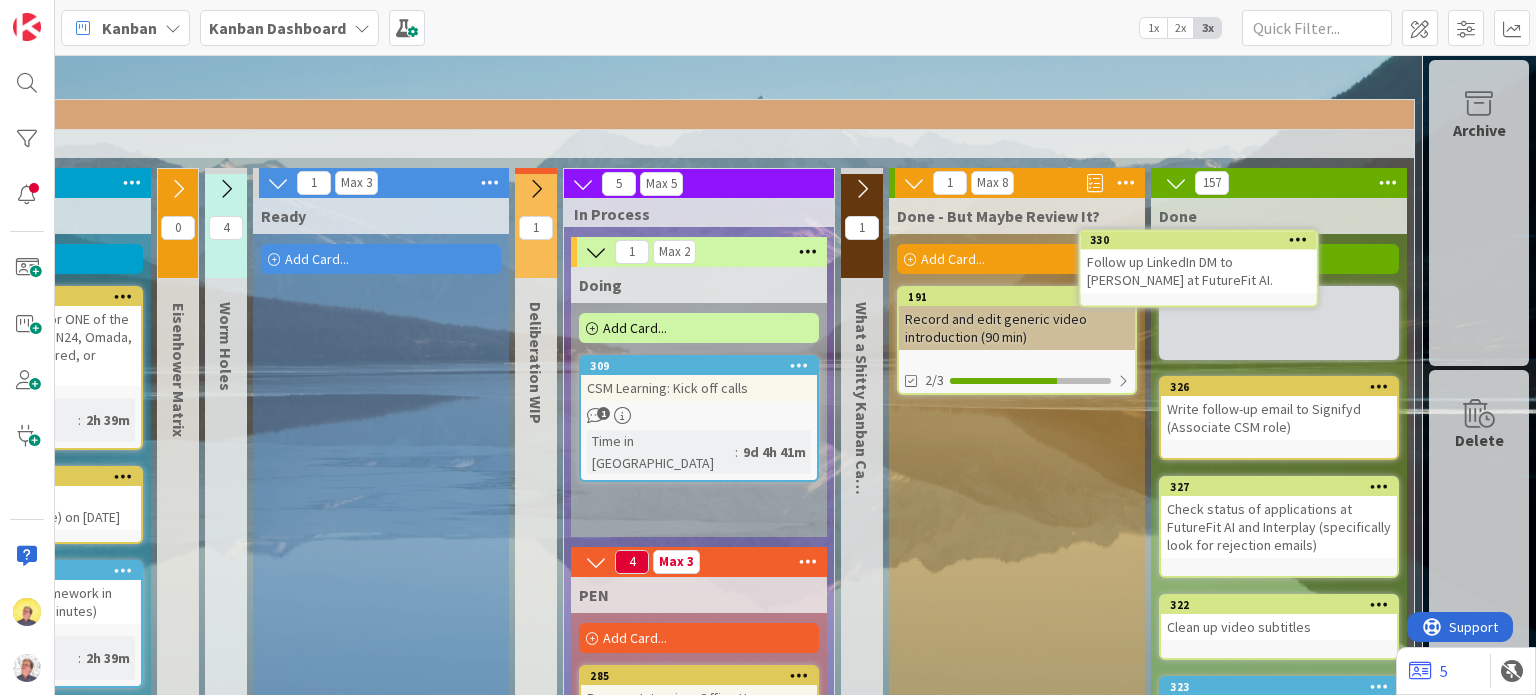 scroll, scrollTop: 98, scrollLeft: 292, axis: both 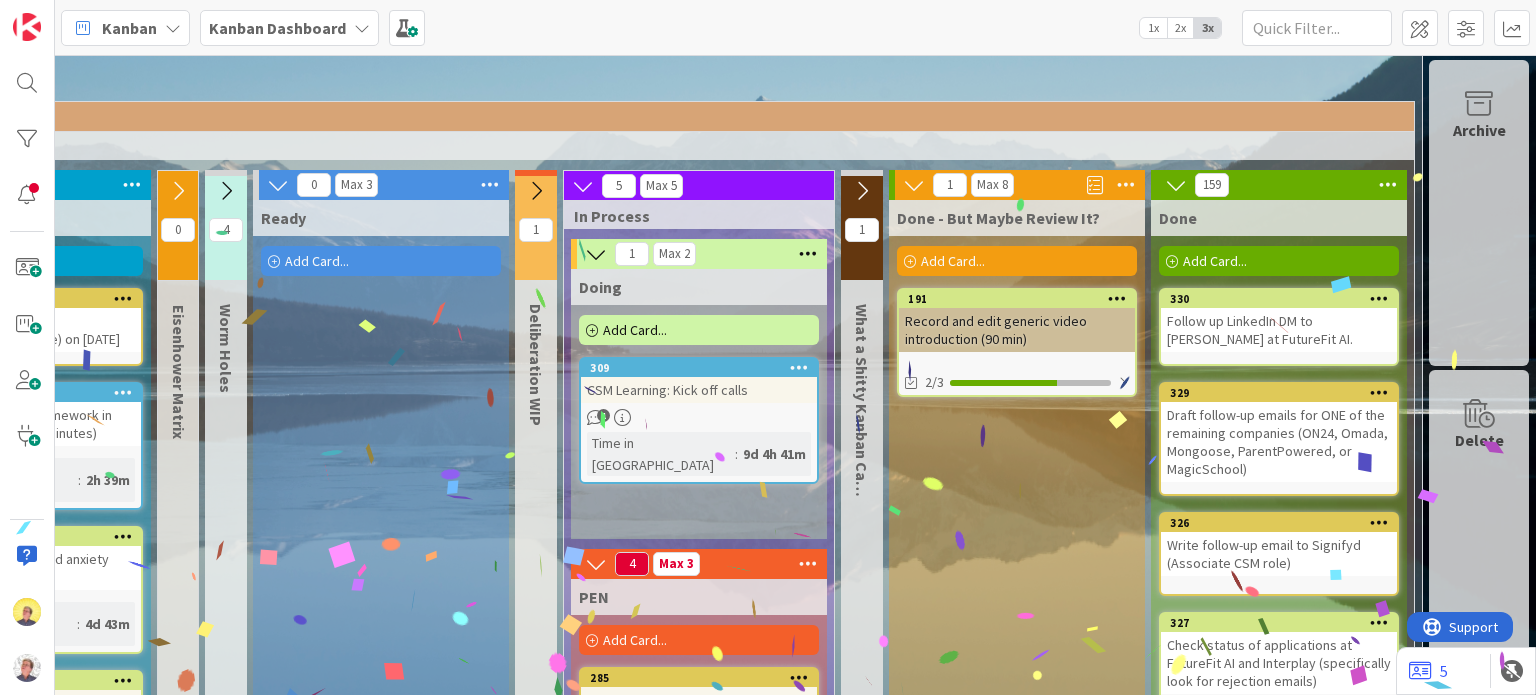 click on "Draft follow-up emails for ONE of the remaining companies (ON24, Omada, Mongoose, ParentPowered, or MagicSchool)" at bounding box center (1279, 442) 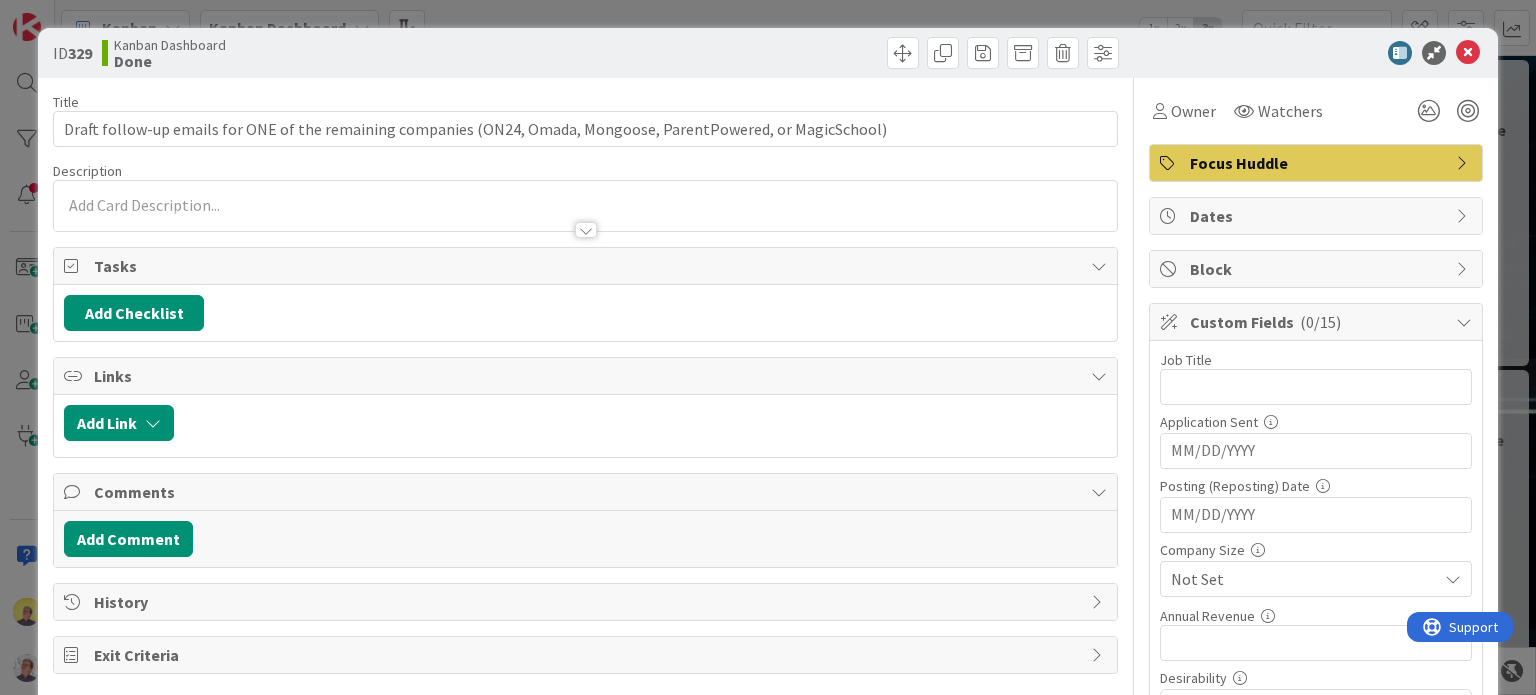 scroll, scrollTop: 0, scrollLeft: 0, axis: both 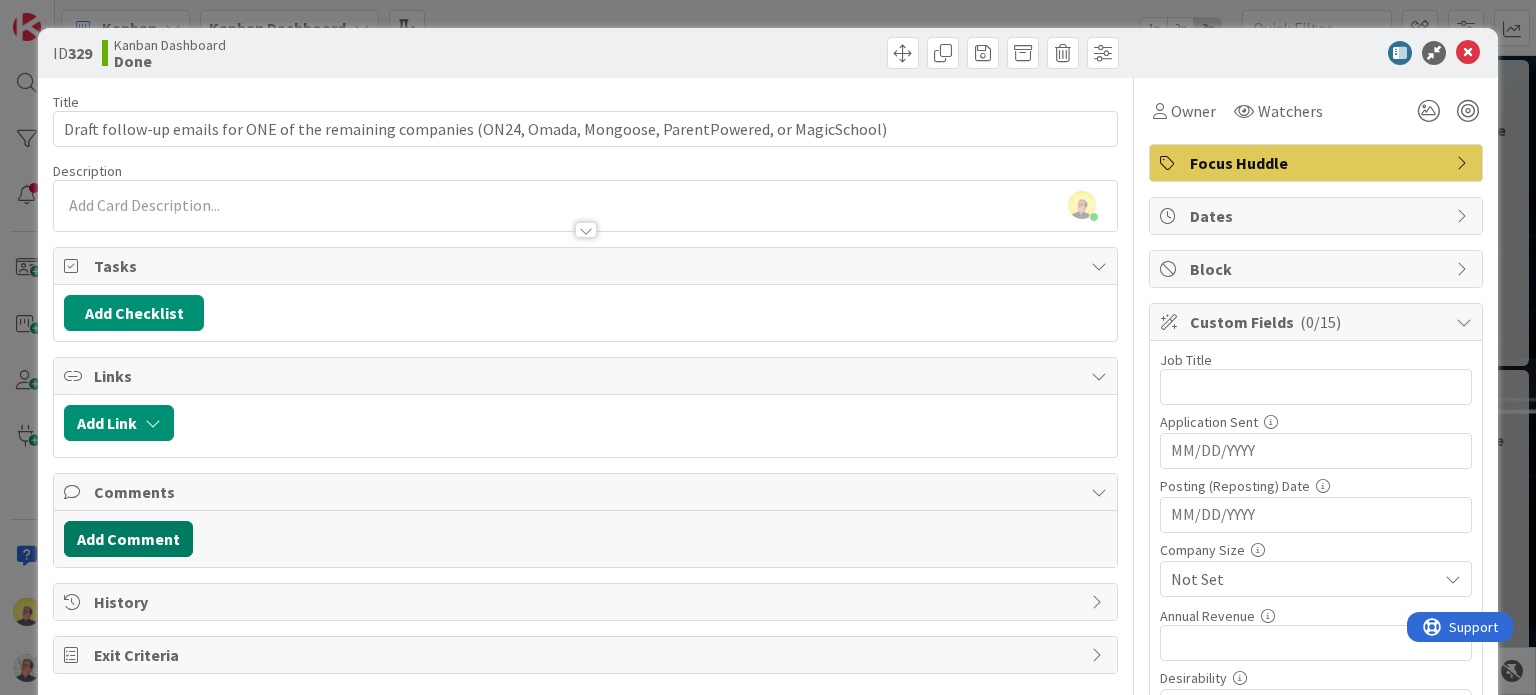 click on "Add Comment" at bounding box center [128, 539] 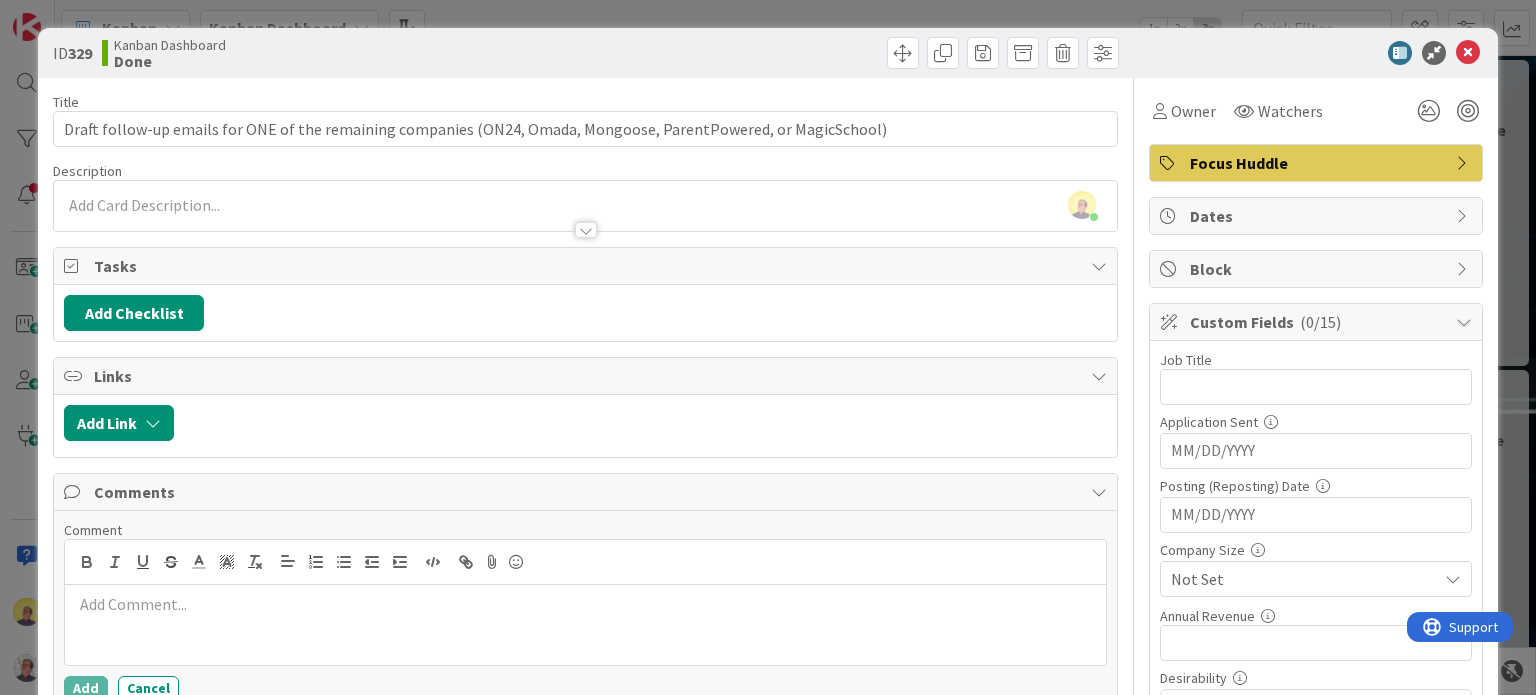 click at bounding box center (585, 625) 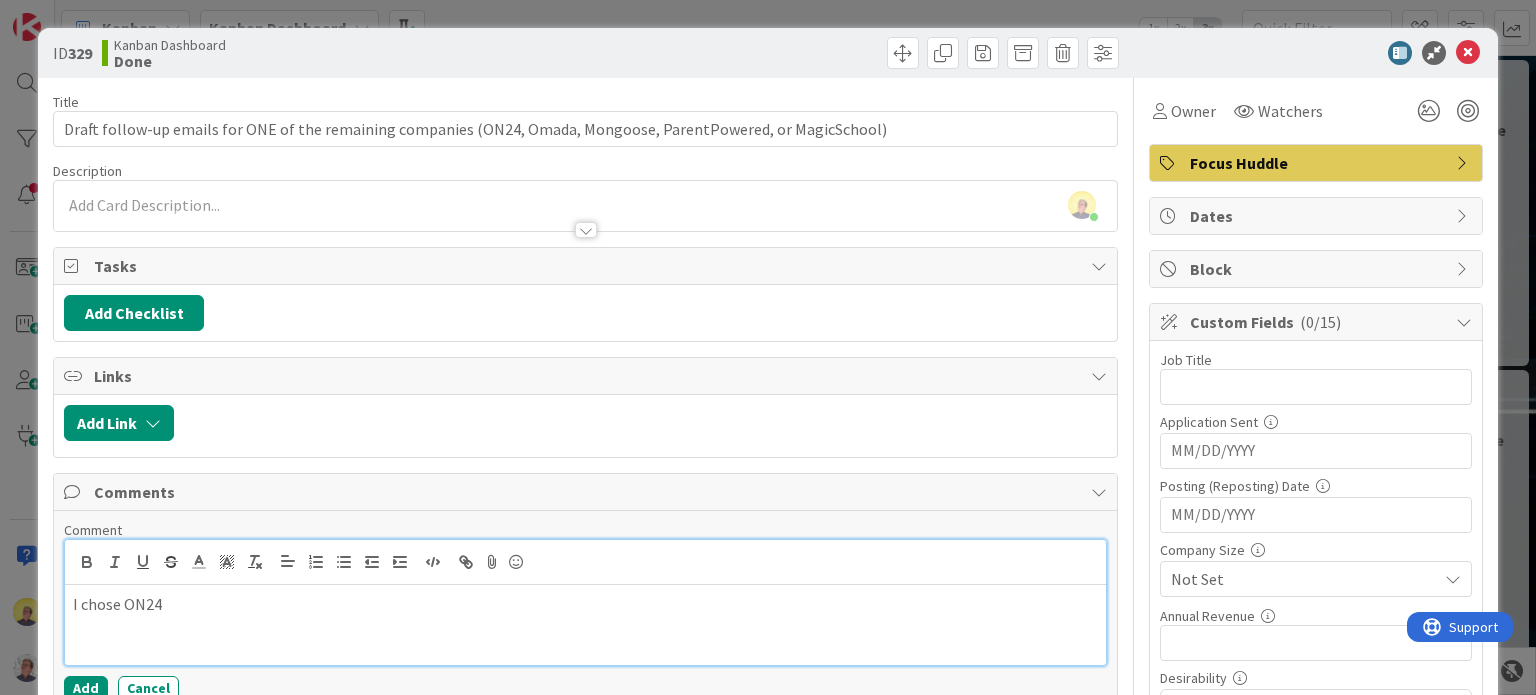 click at bounding box center [585, 562] 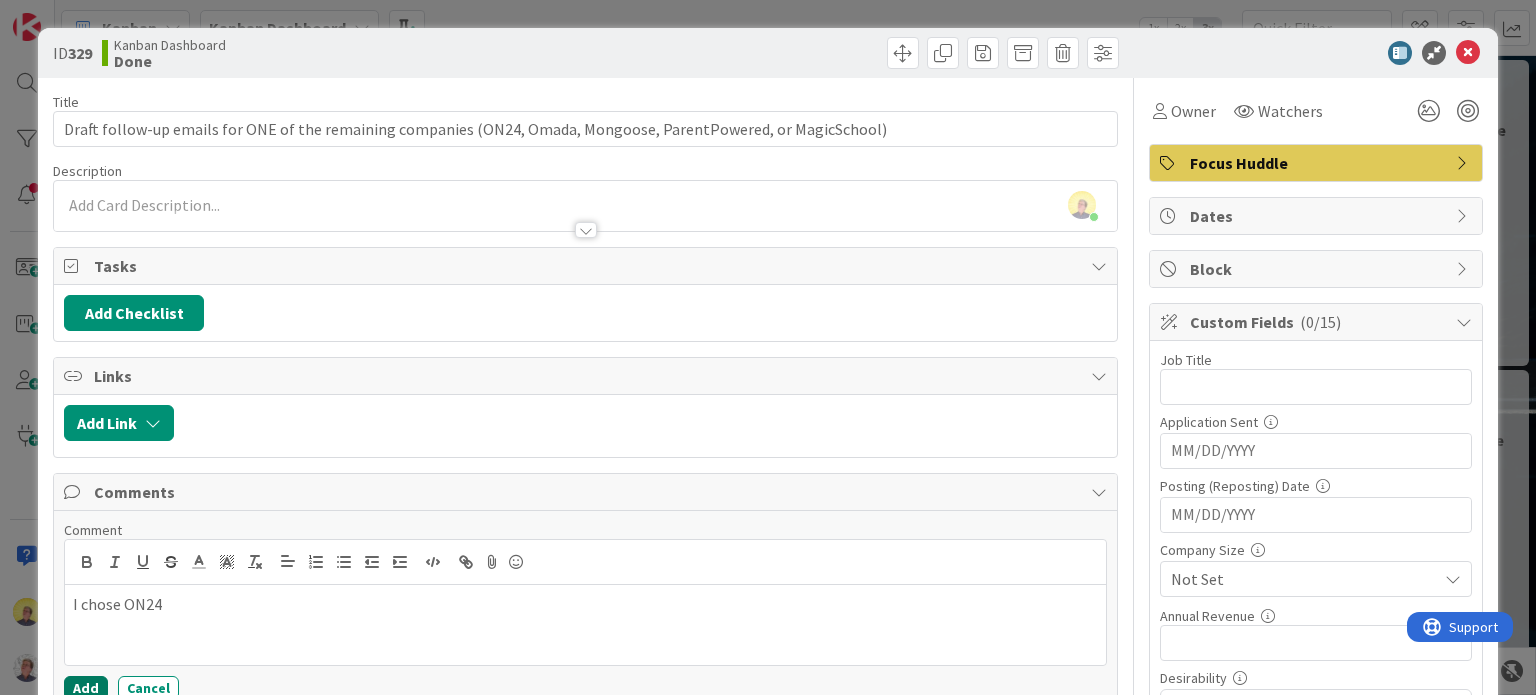 click on "Add" at bounding box center [86, 688] 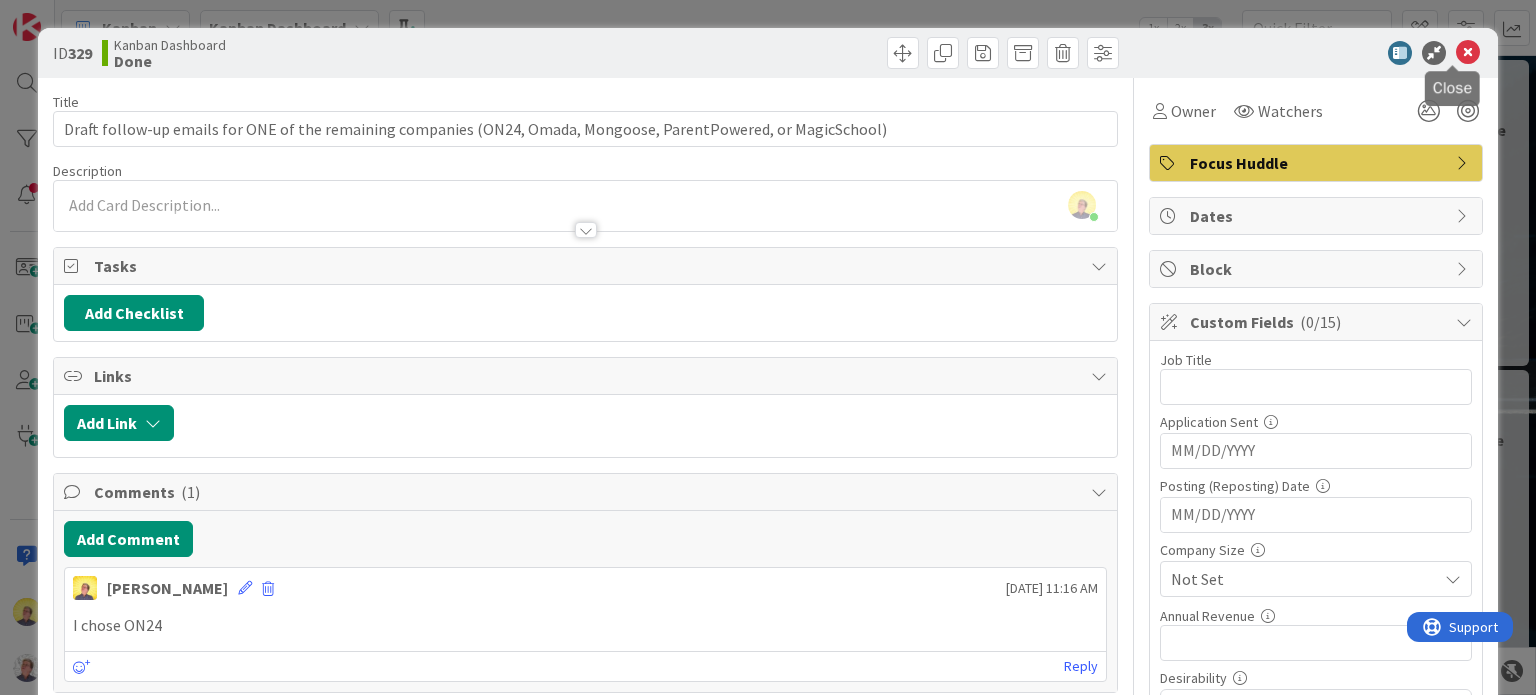 click at bounding box center (1468, 53) 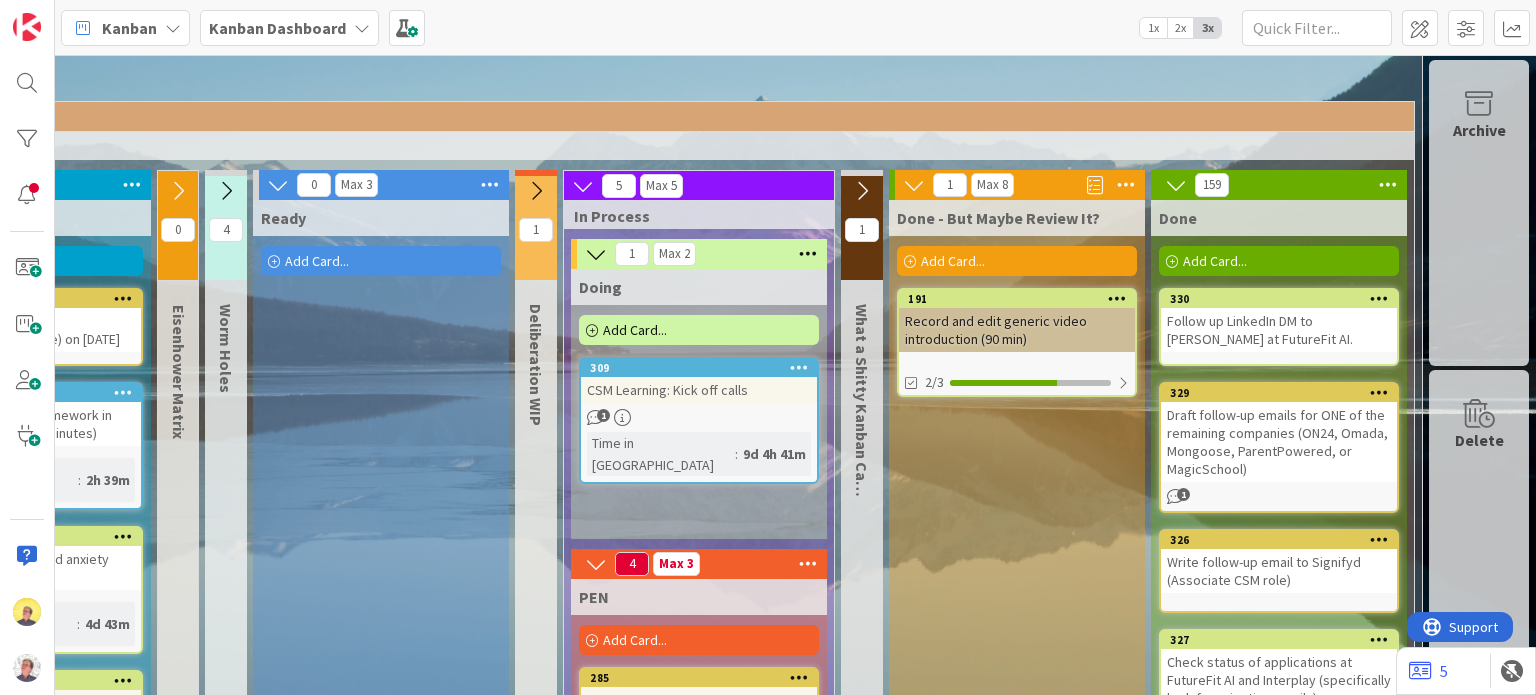 scroll, scrollTop: 0, scrollLeft: 0, axis: both 